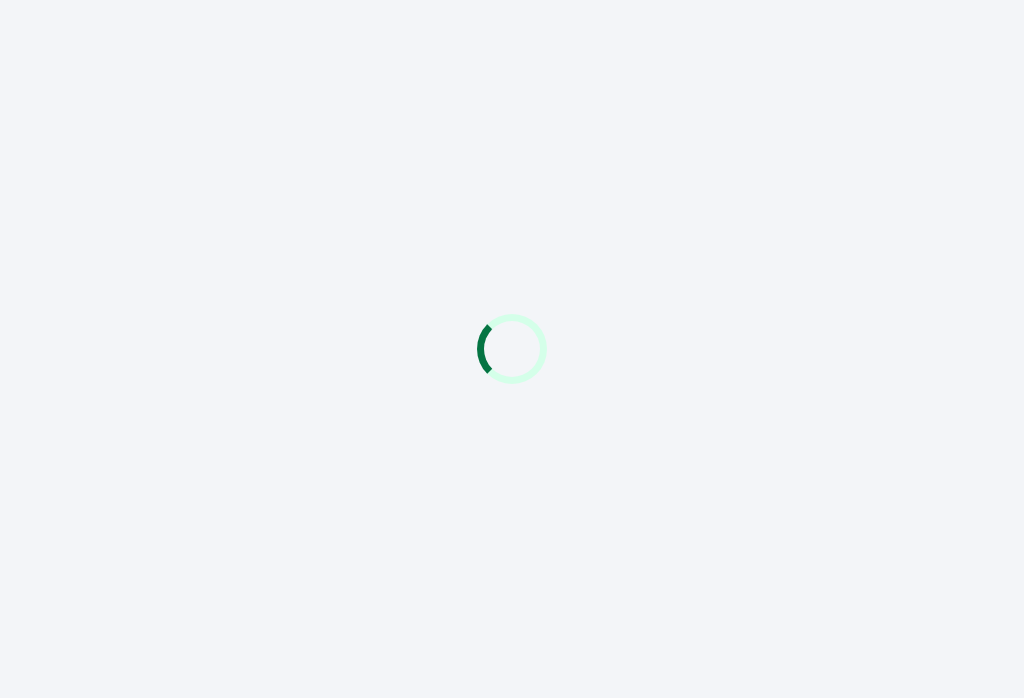 scroll, scrollTop: 0, scrollLeft: 0, axis: both 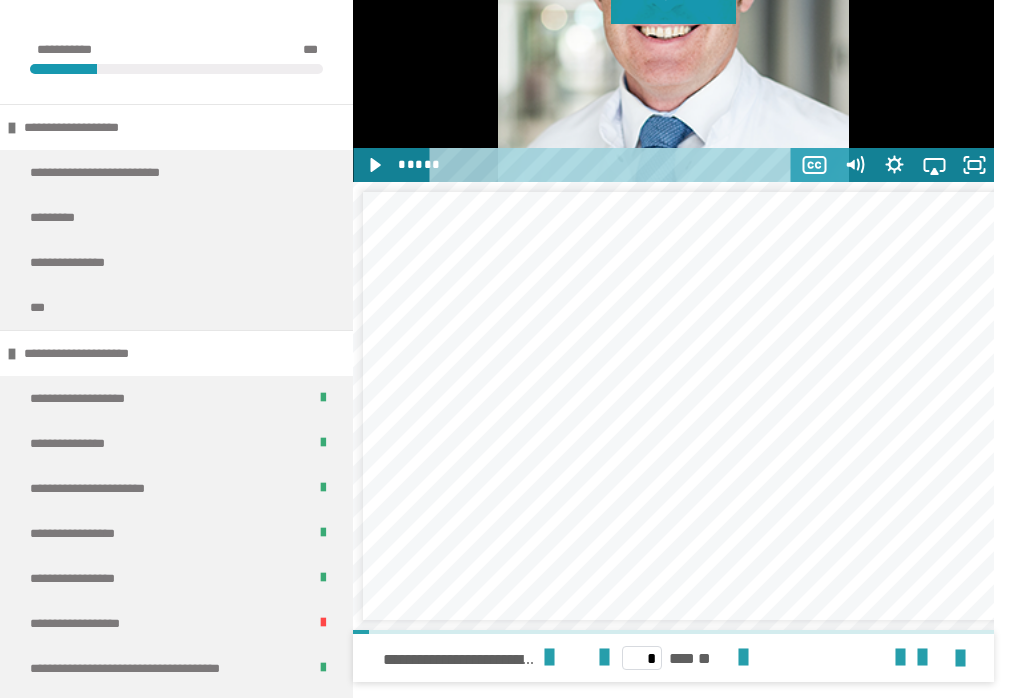 click 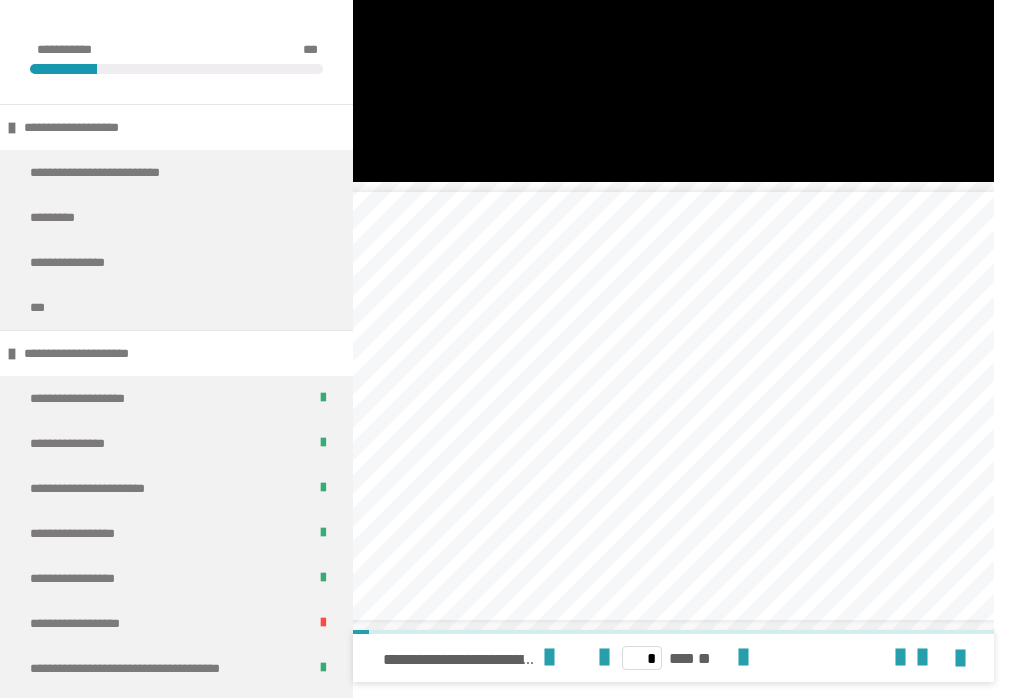 scroll, scrollTop: 0, scrollLeft: 24, axis: horizontal 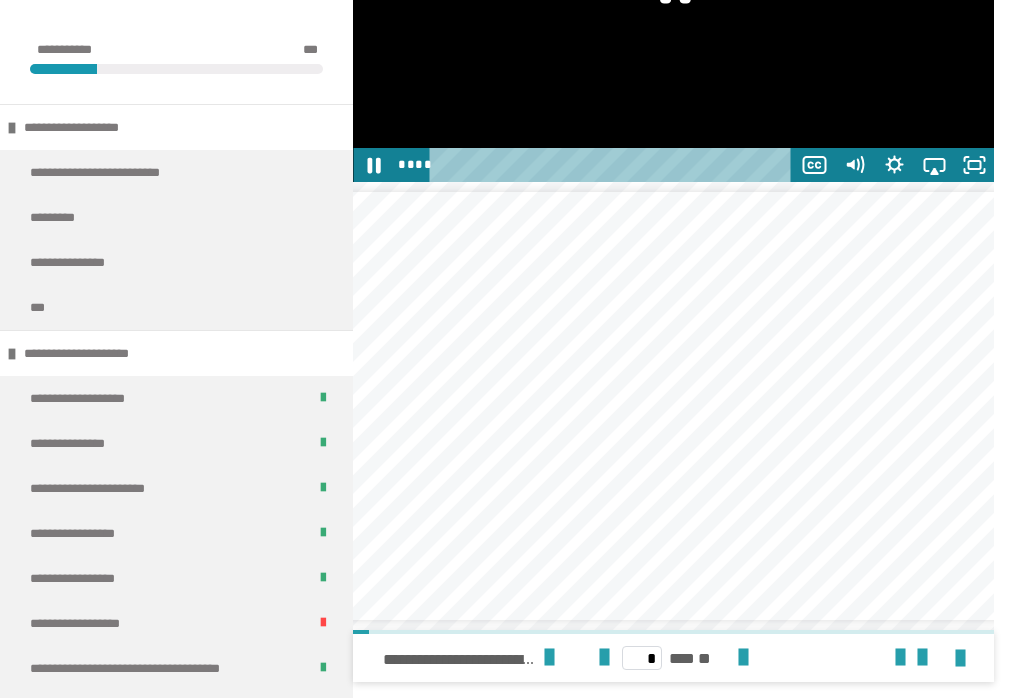 click 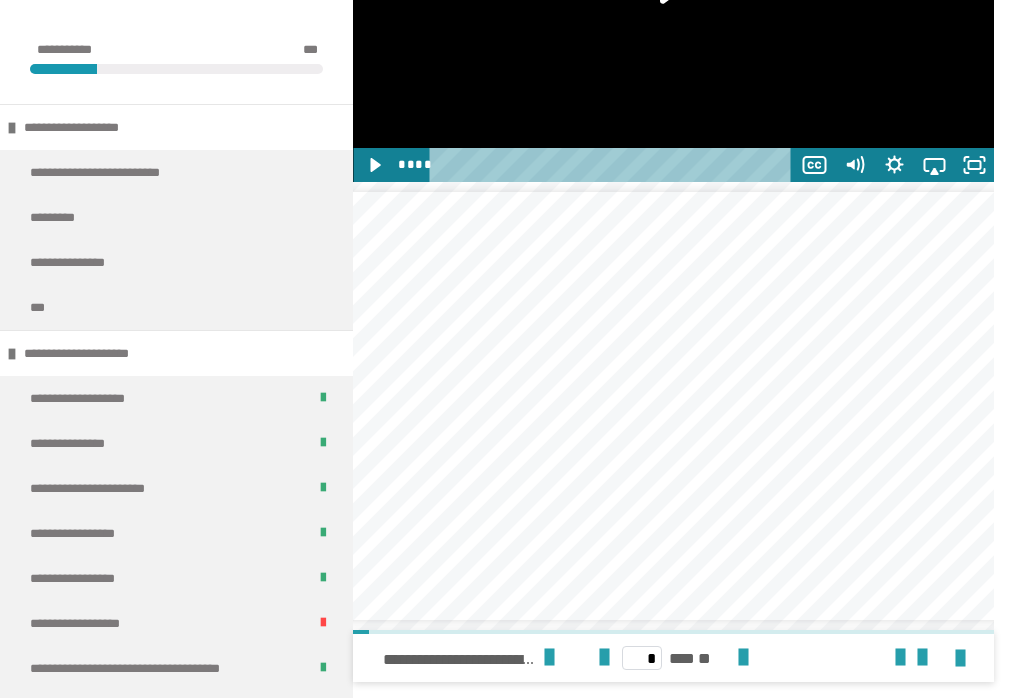 scroll, scrollTop: 0, scrollLeft: 30, axis: horizontal 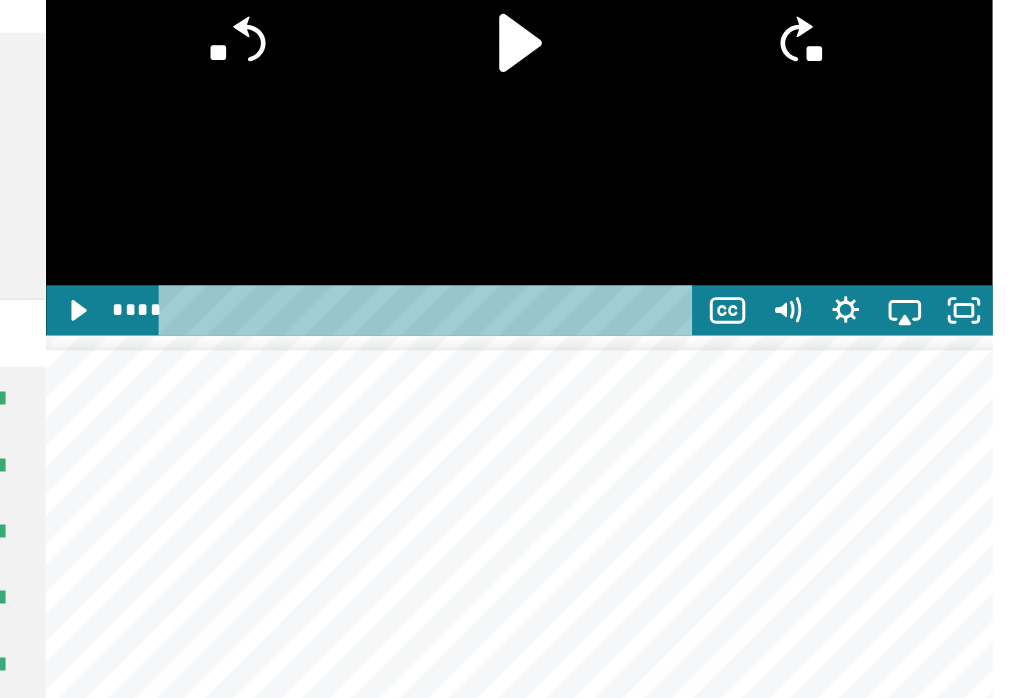 click 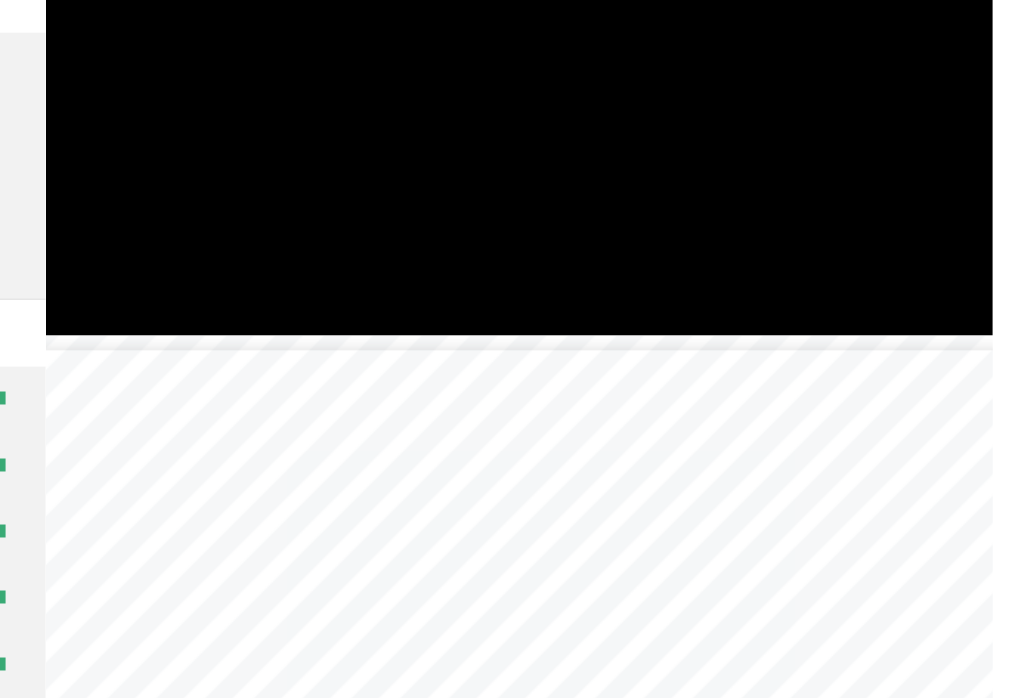 click at bounding box center [673, 174] 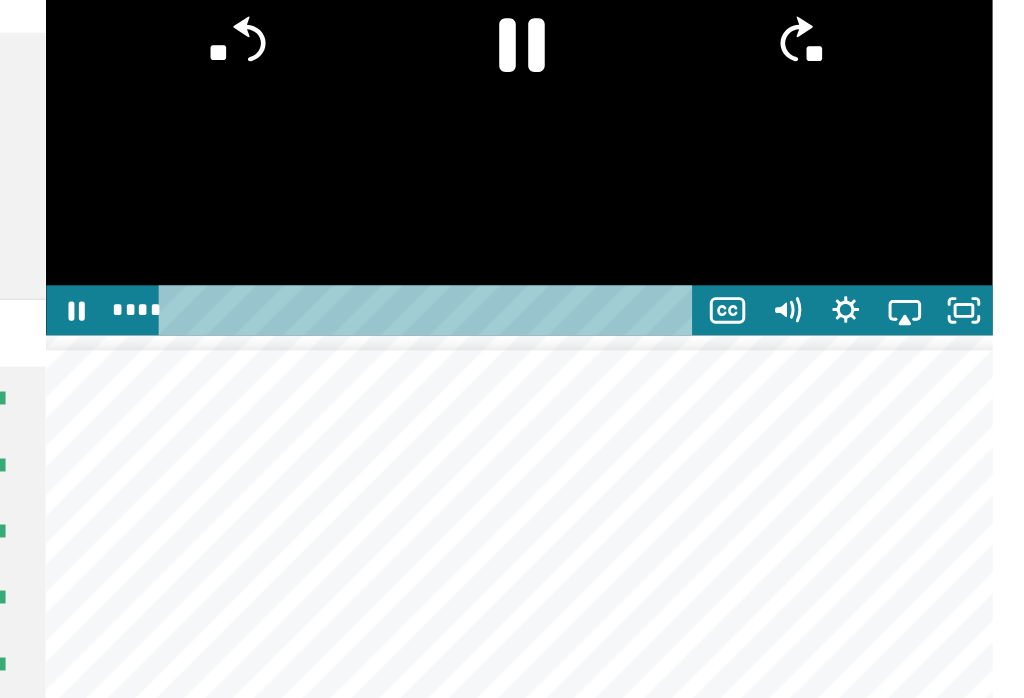 click on "**" 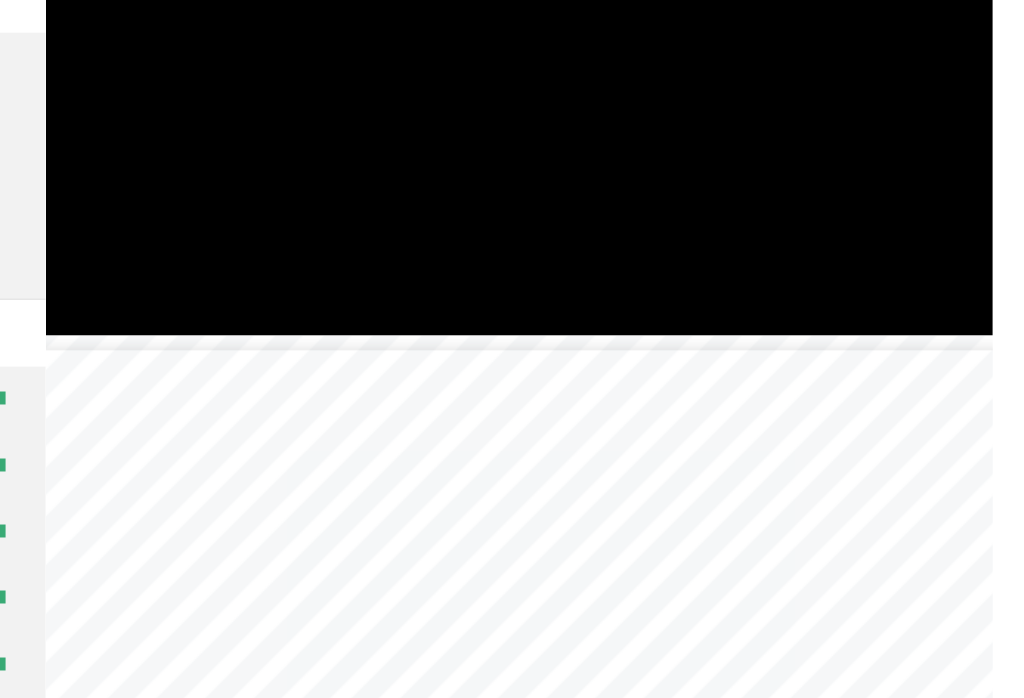 click at bounding box center [673, 174] 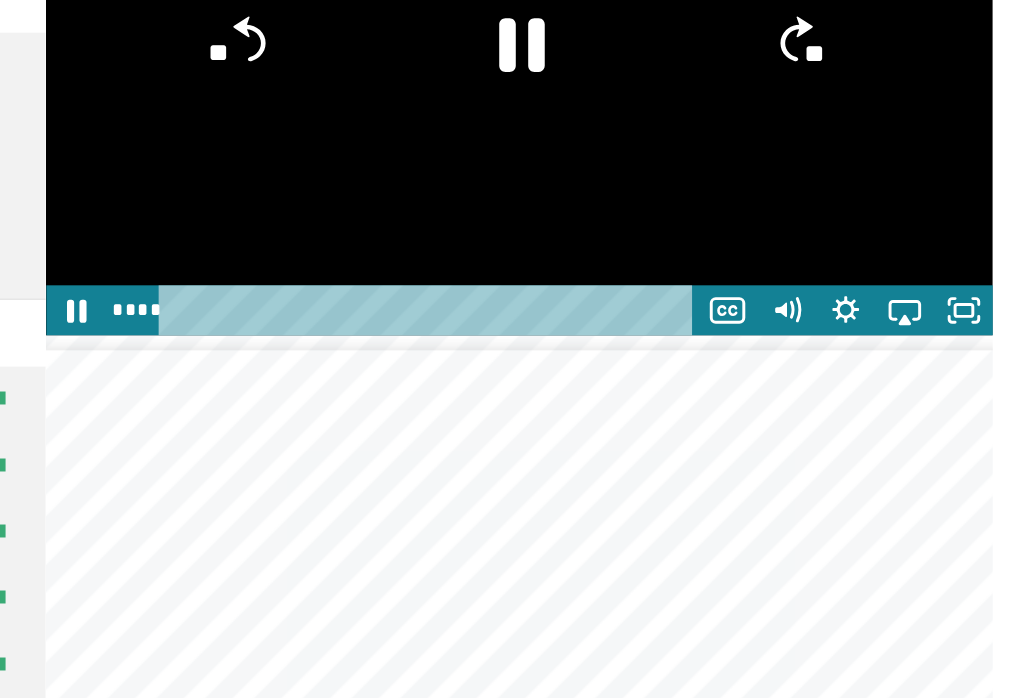 click 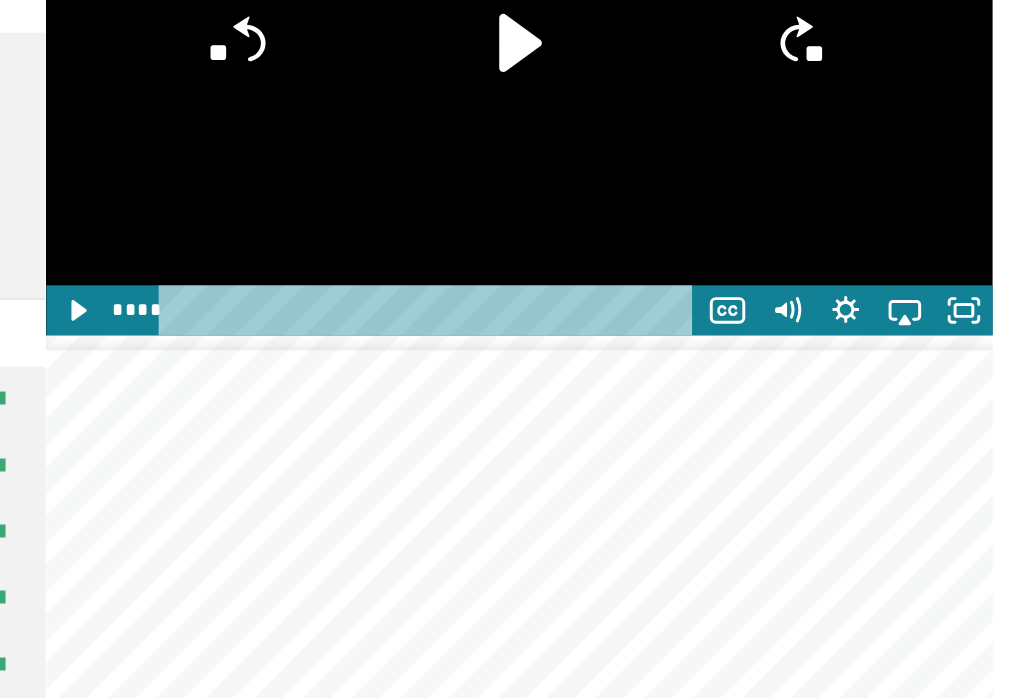 click 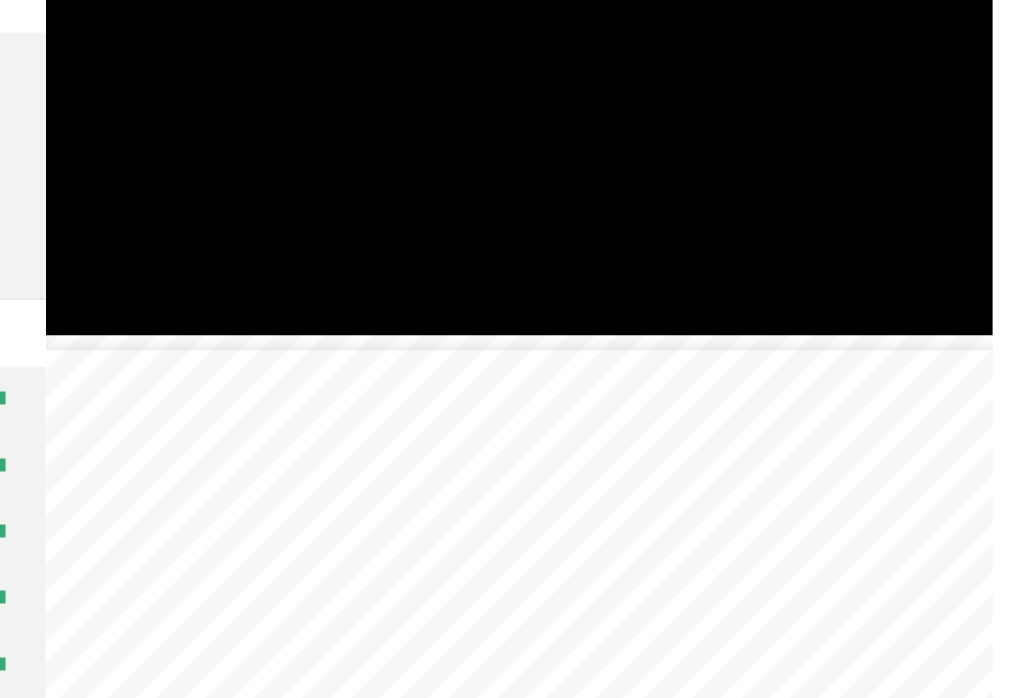 click at bounding box center (673, 174) 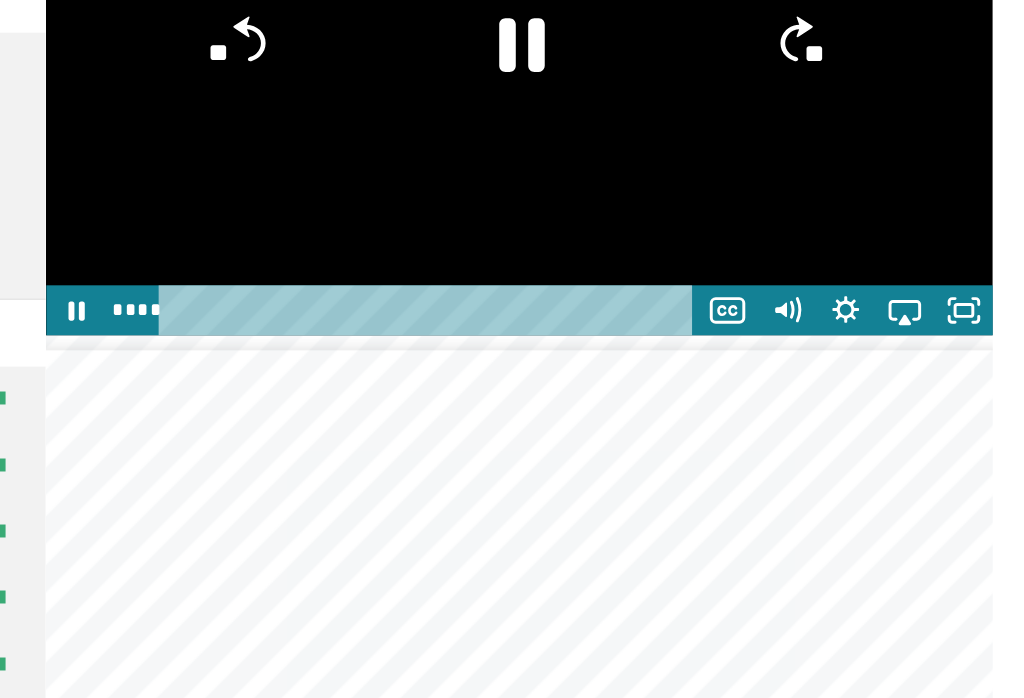 click 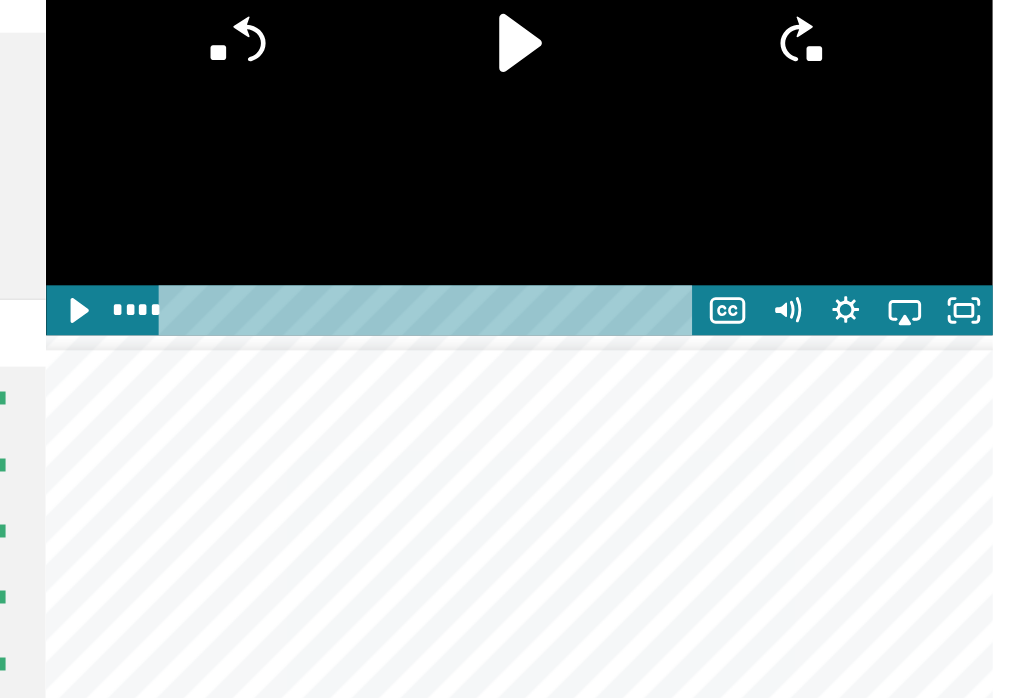 click 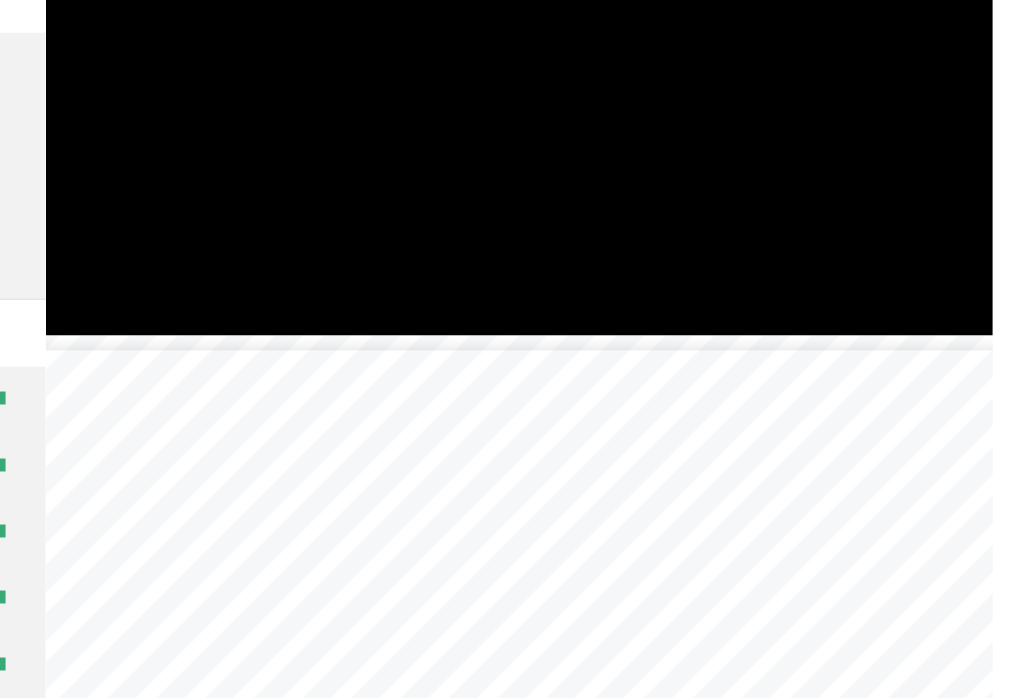click at bounding box center (673, 174) 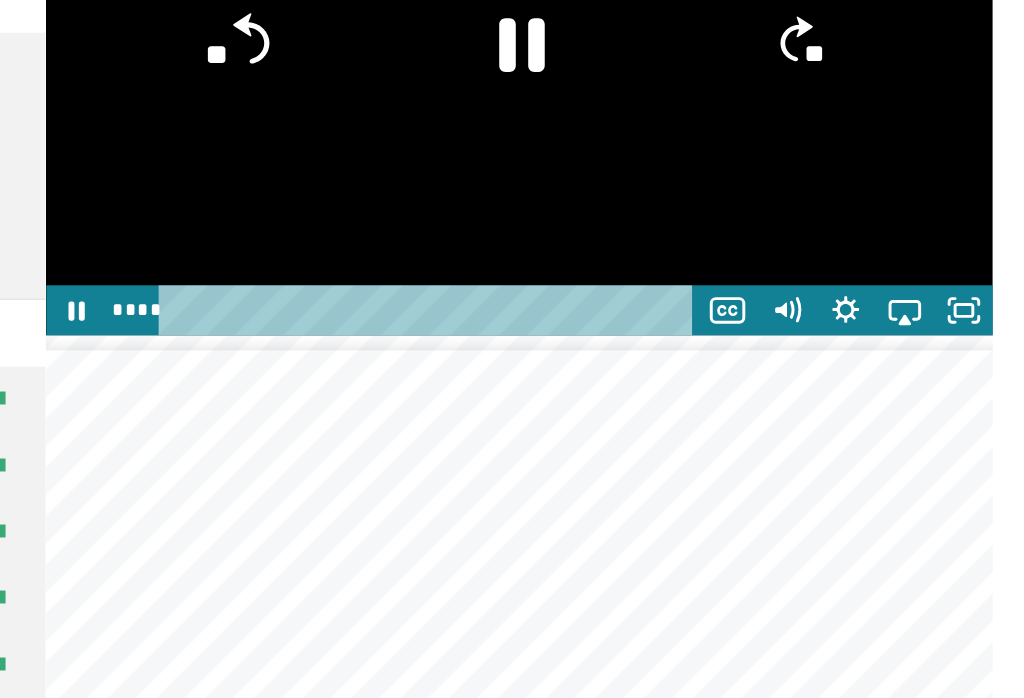 click on "**" 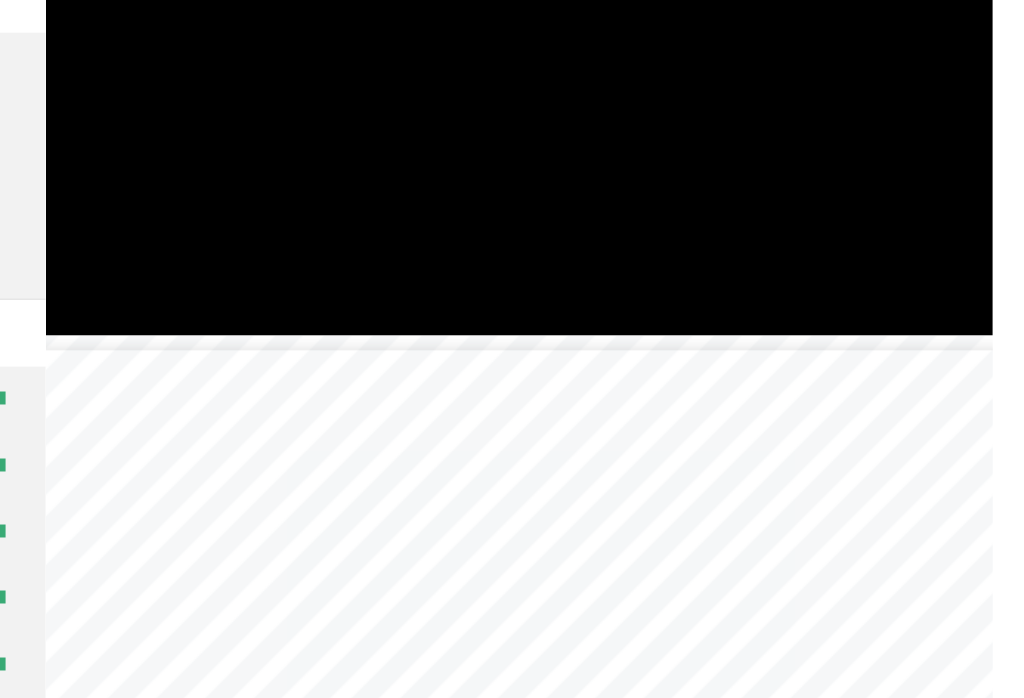 click at bounding box center (673, 174) 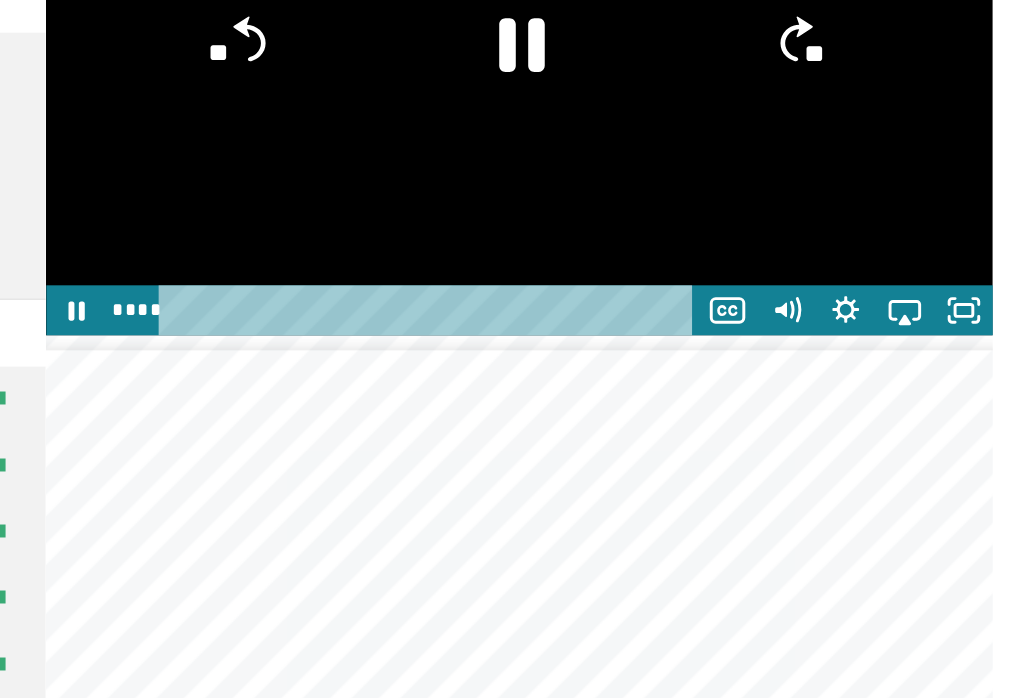 click 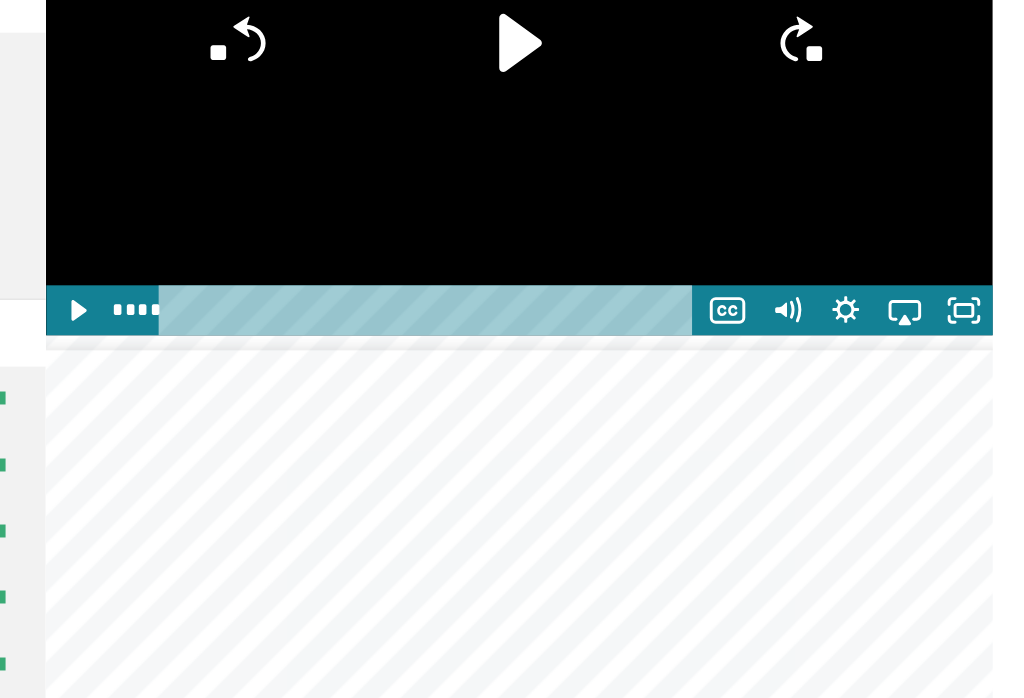 click 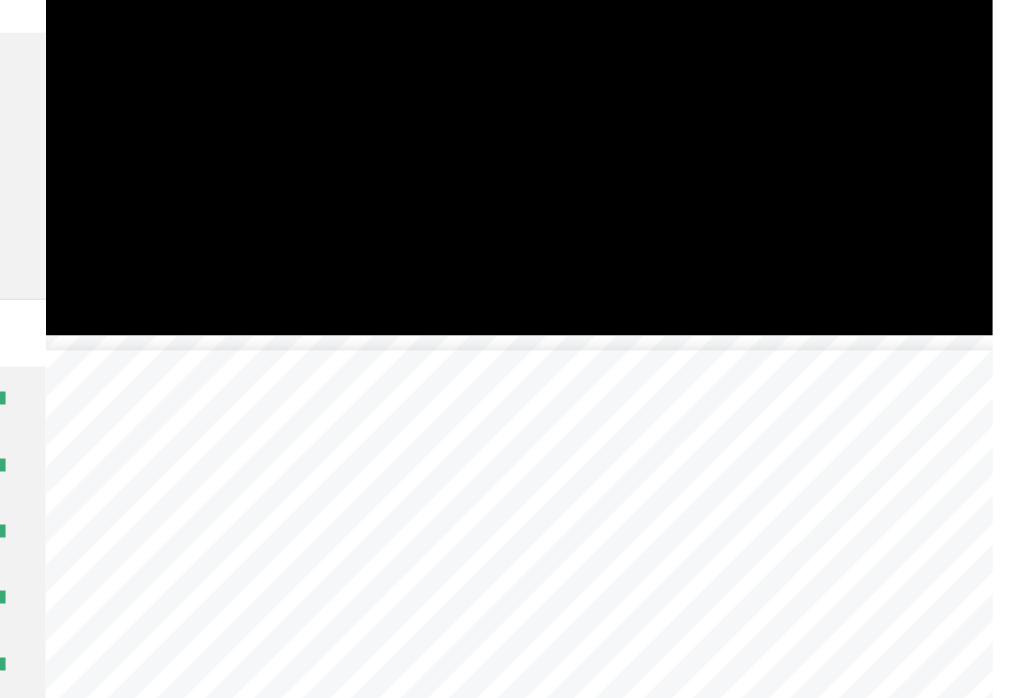 click at bounding box center (673, 174) 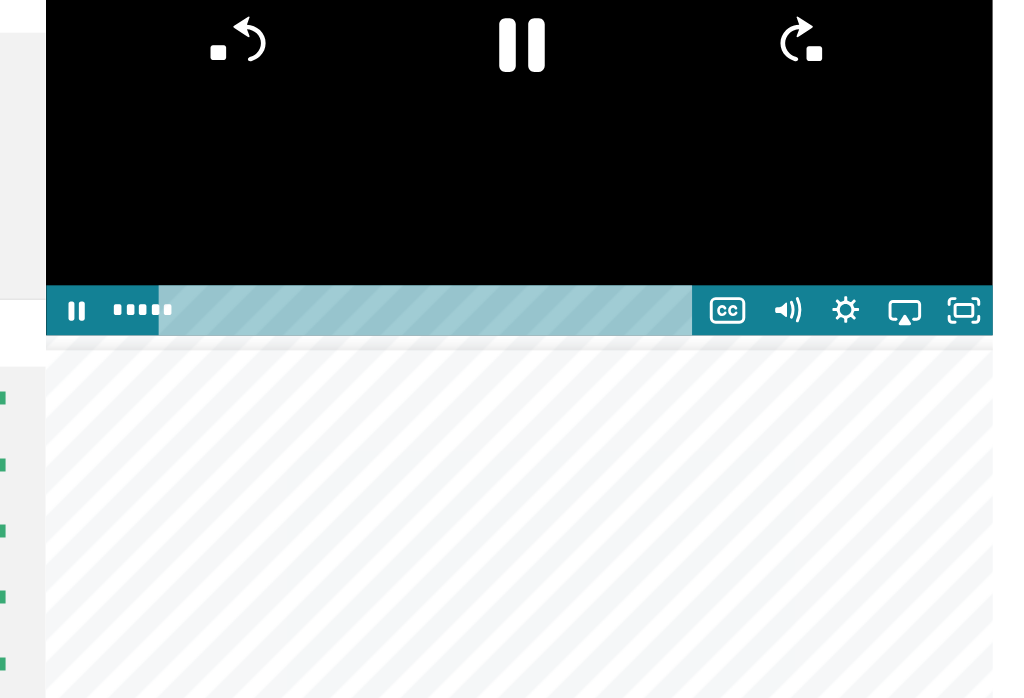 click 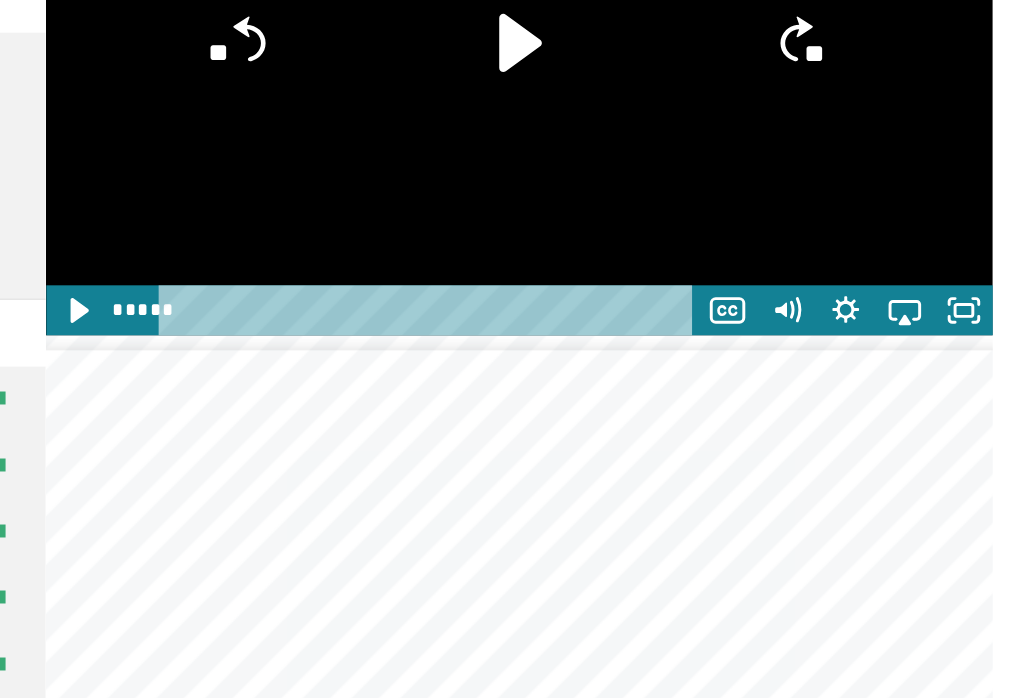 click 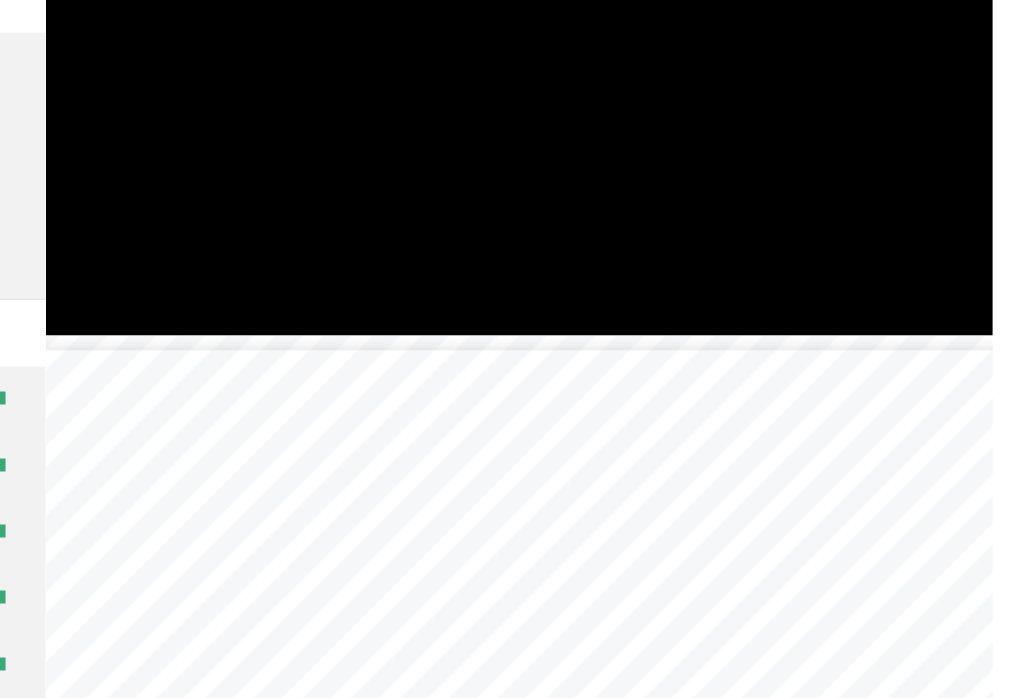 click at bounding box center (673, 174) 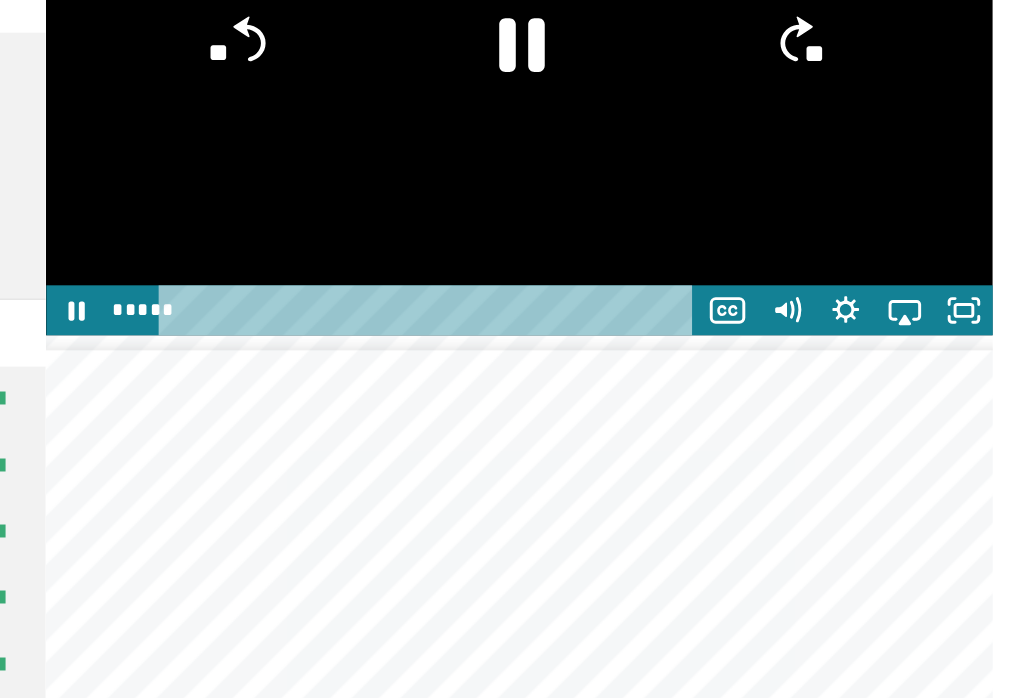 click at bounding box center [673, 174] 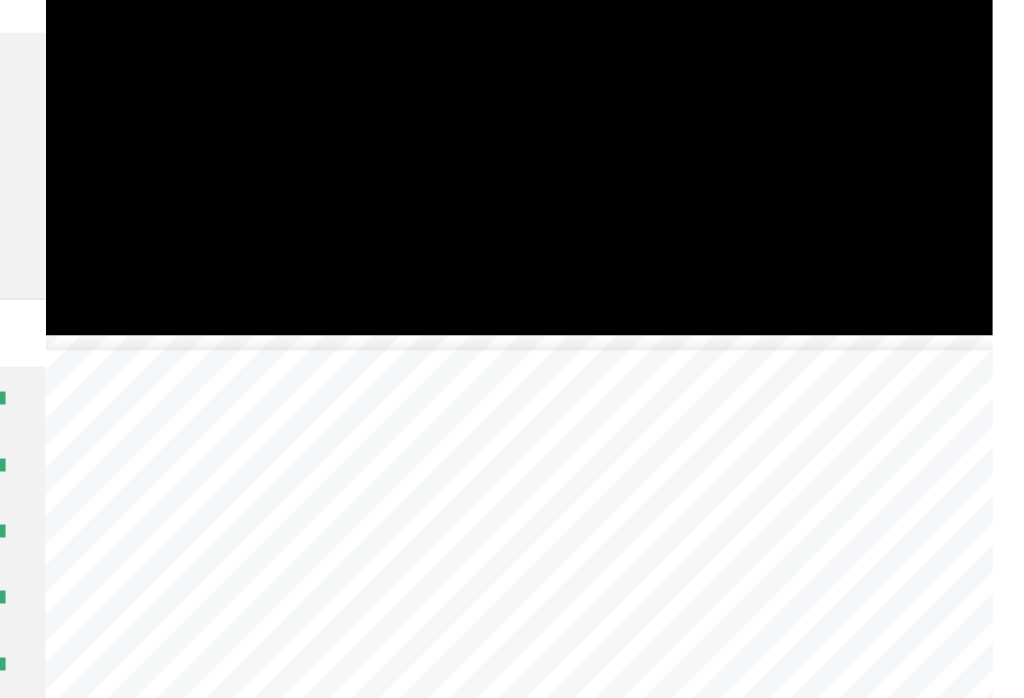 click at bounding box center (673, 174) 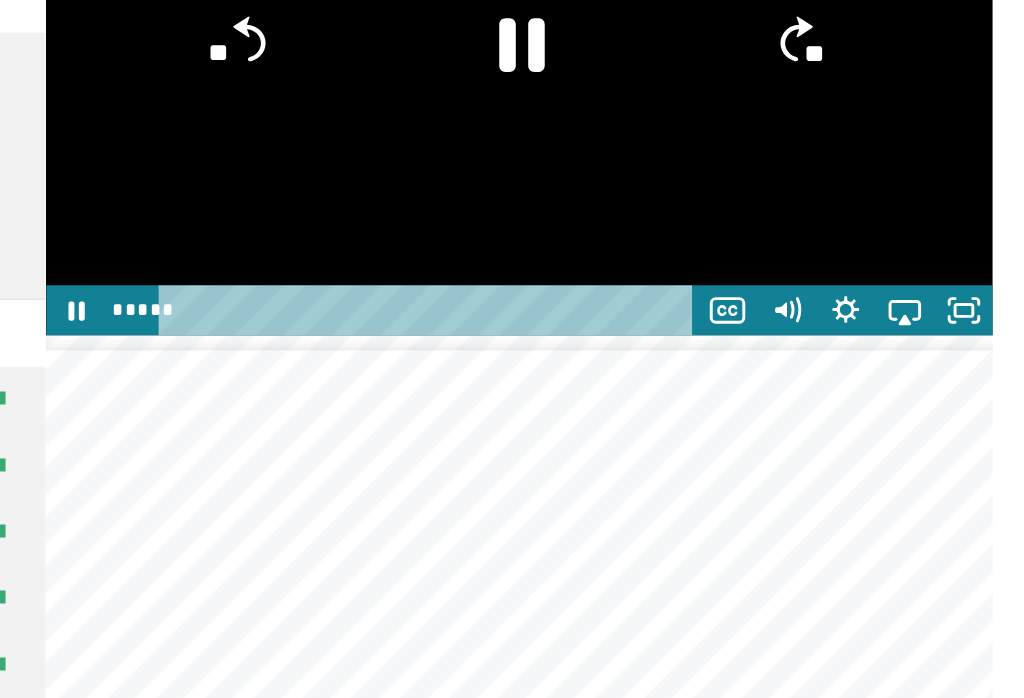 click on "**" 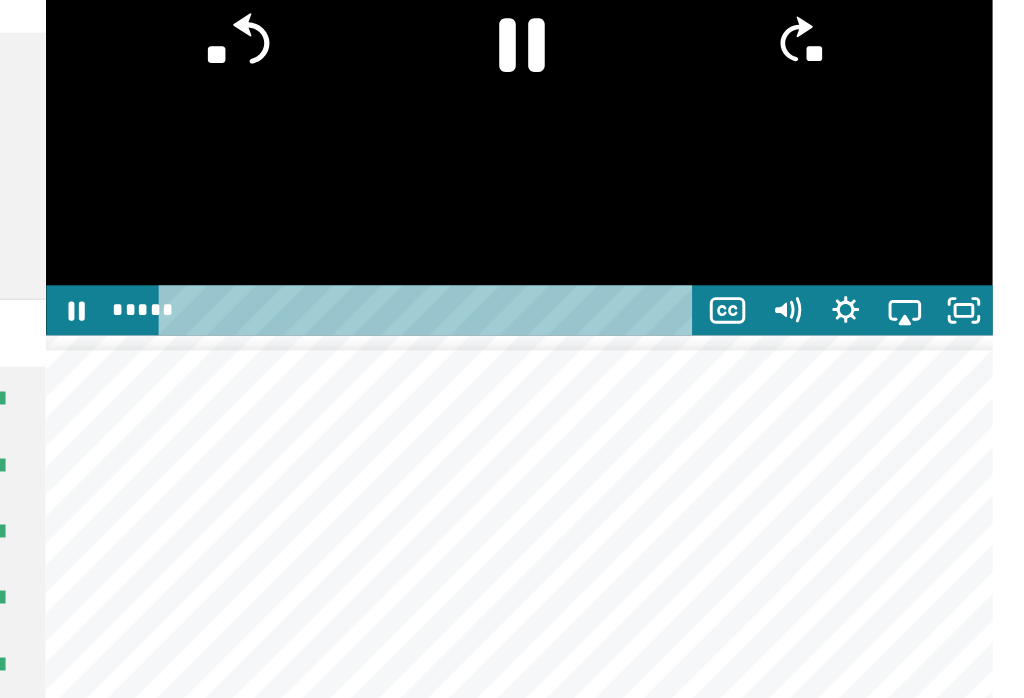 click on "**" 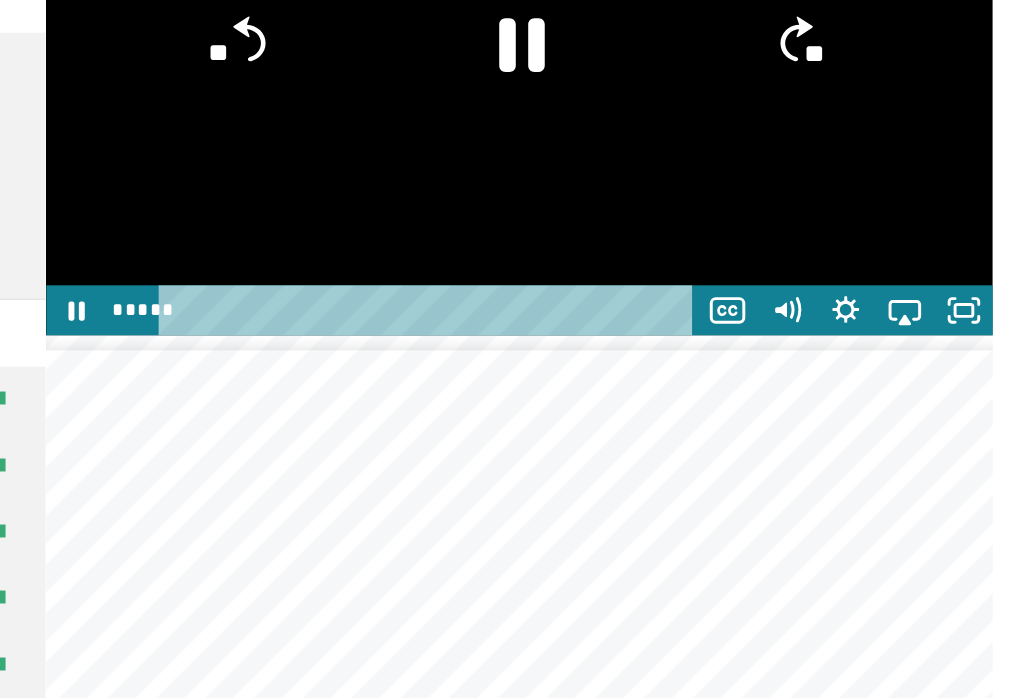 click on "**" 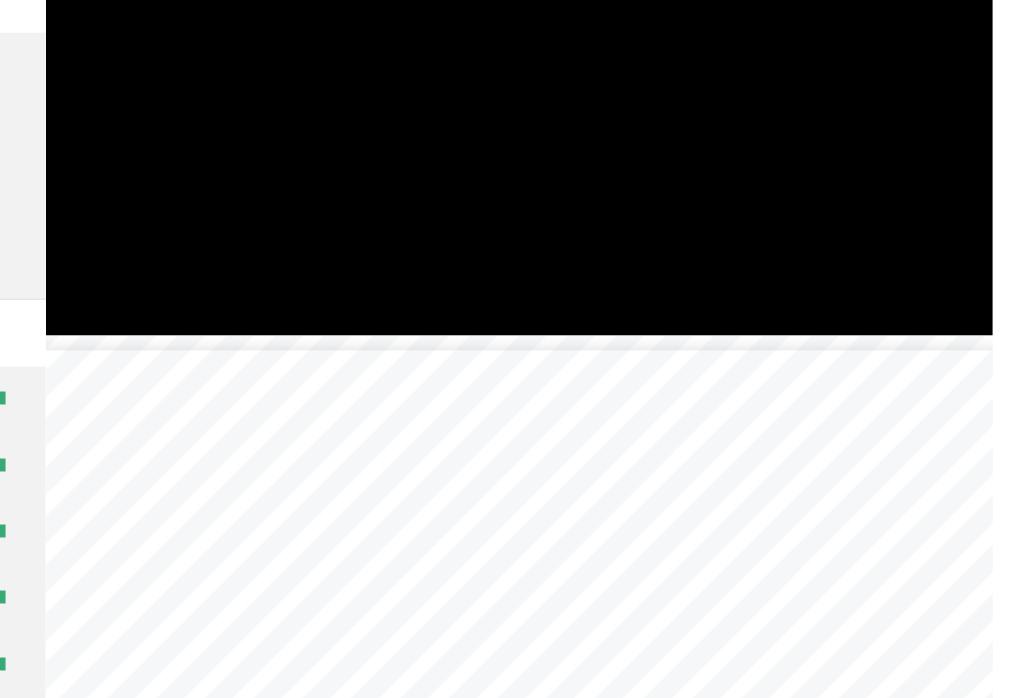 click at bounding box center (673, 174) 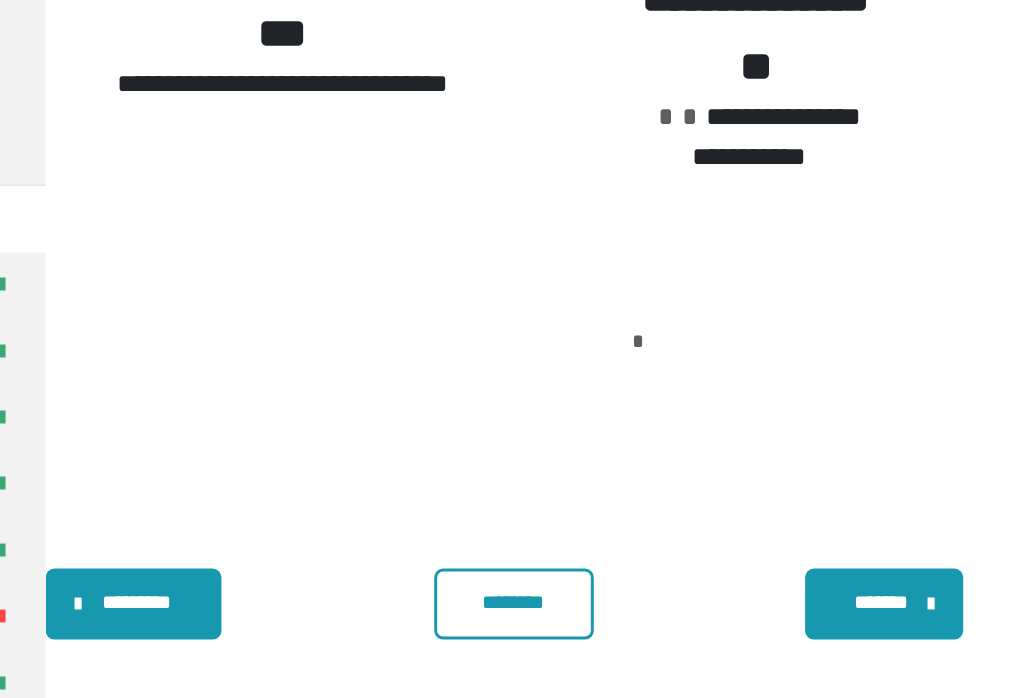 scroll, scrollTop: 3626, scrollLeft: 0, axis: vertical 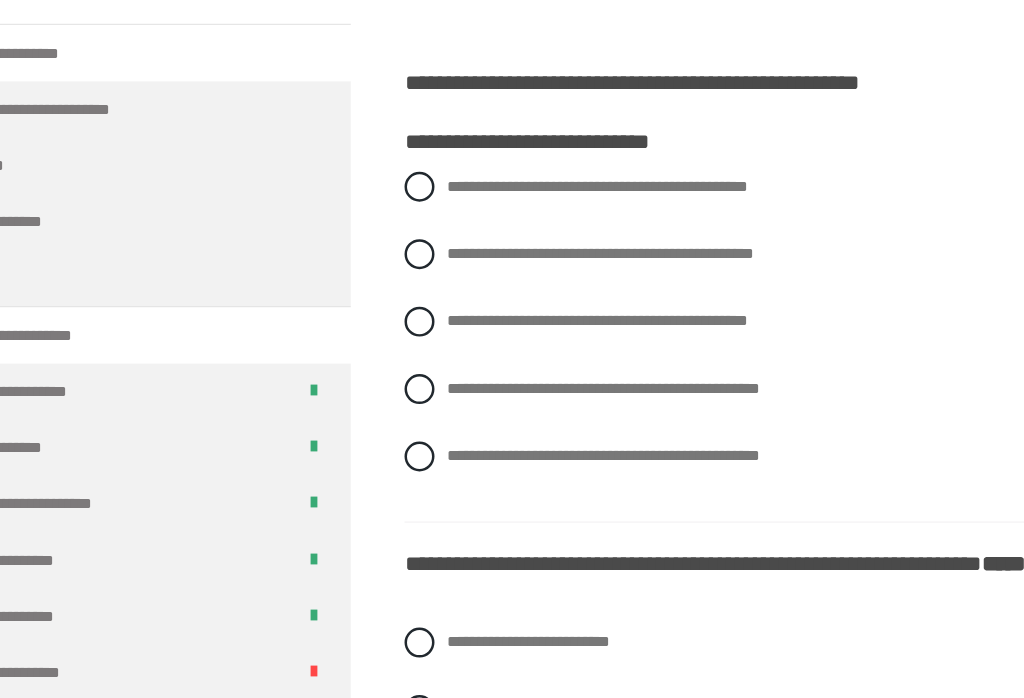click at bounding box center (408, 396) 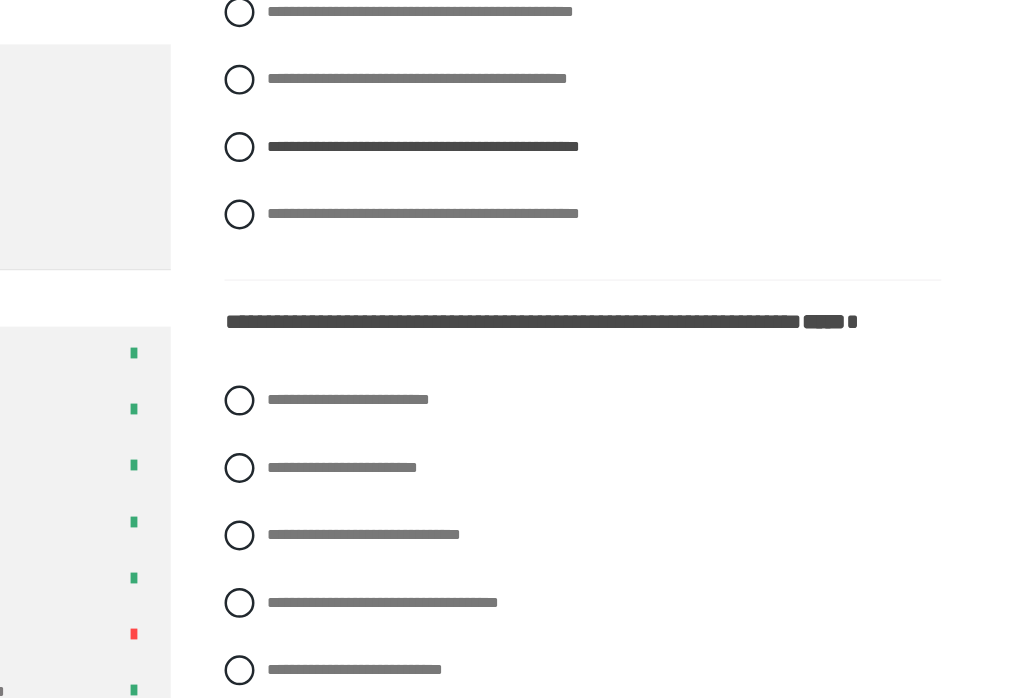 scroll, scrollTop: 530, scrollLeft: 0, axis: vertical 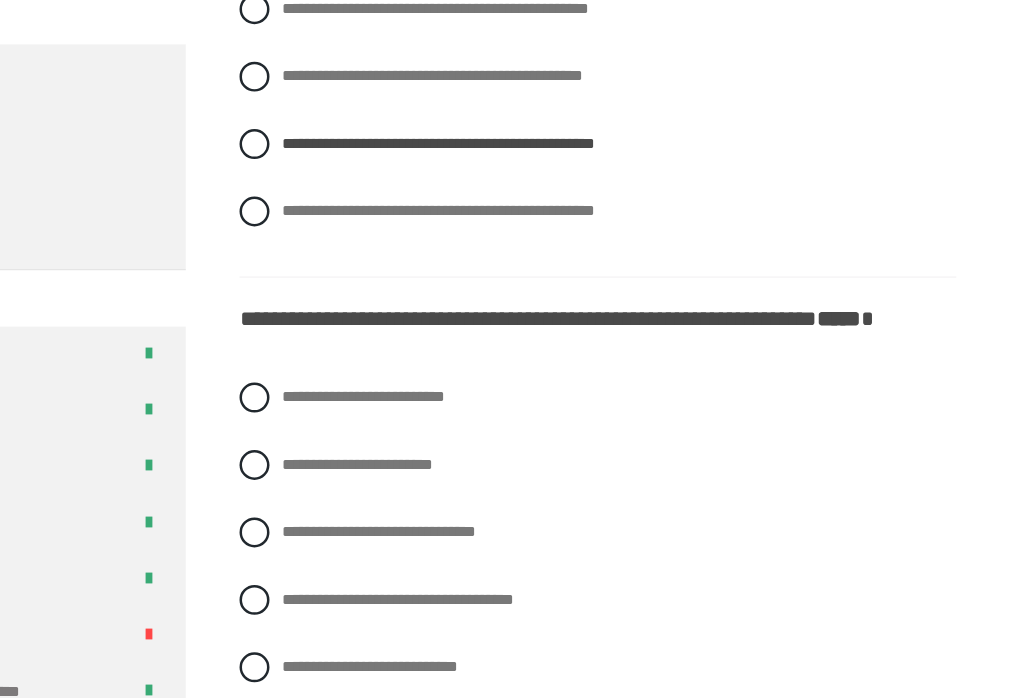click at bounding box center [408, 595] 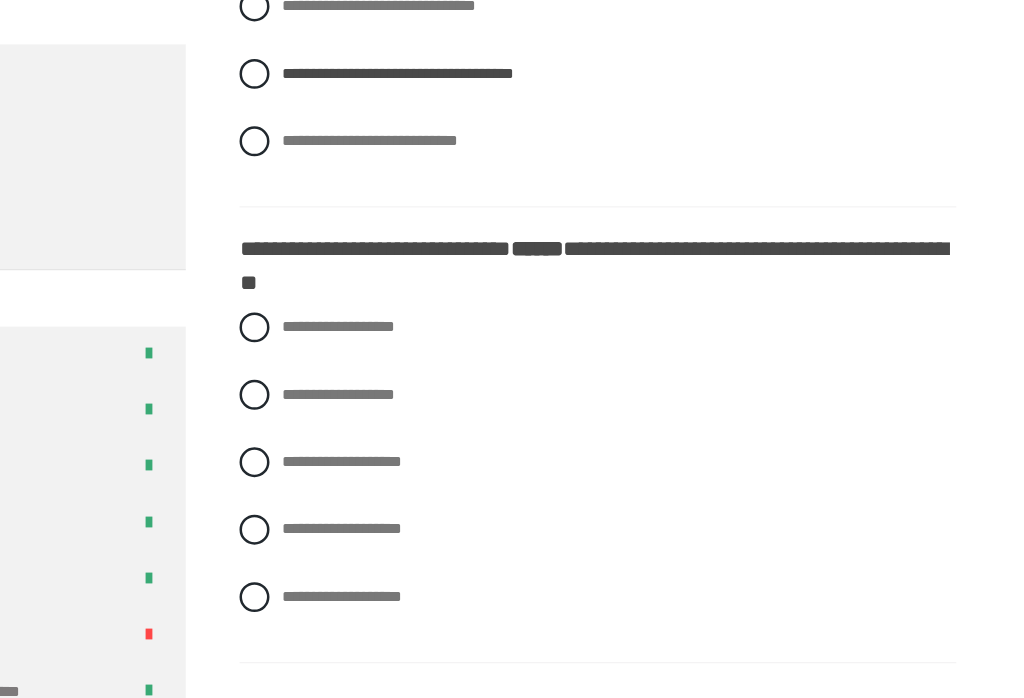 scroll, scrollTop: 956, scrollLeft: 0, axis: vertical 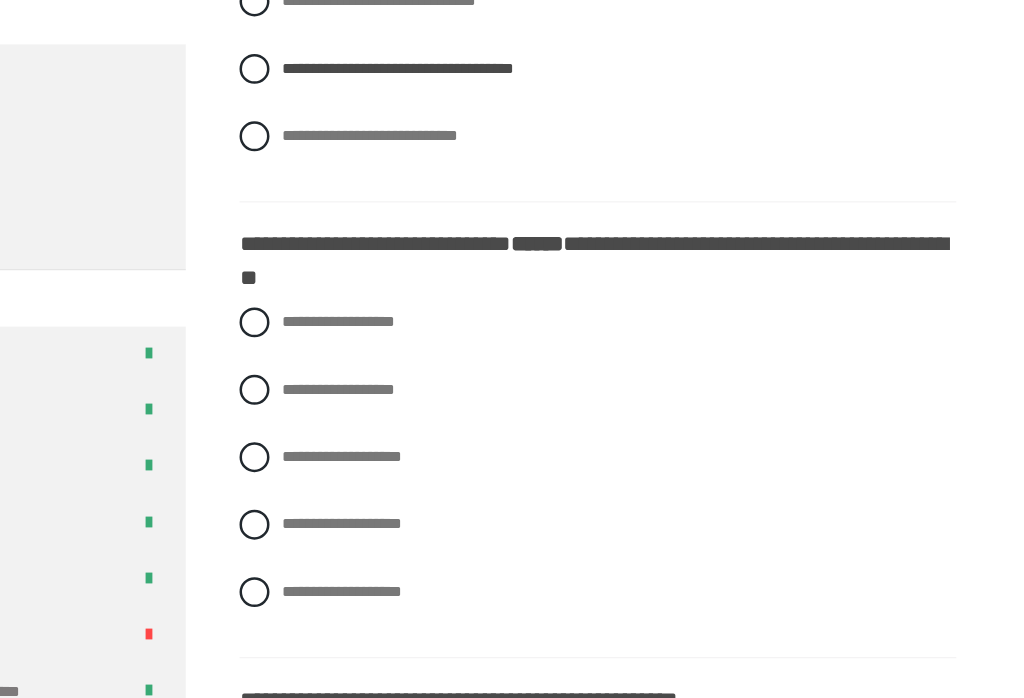 click at bounding box center [408, 372] 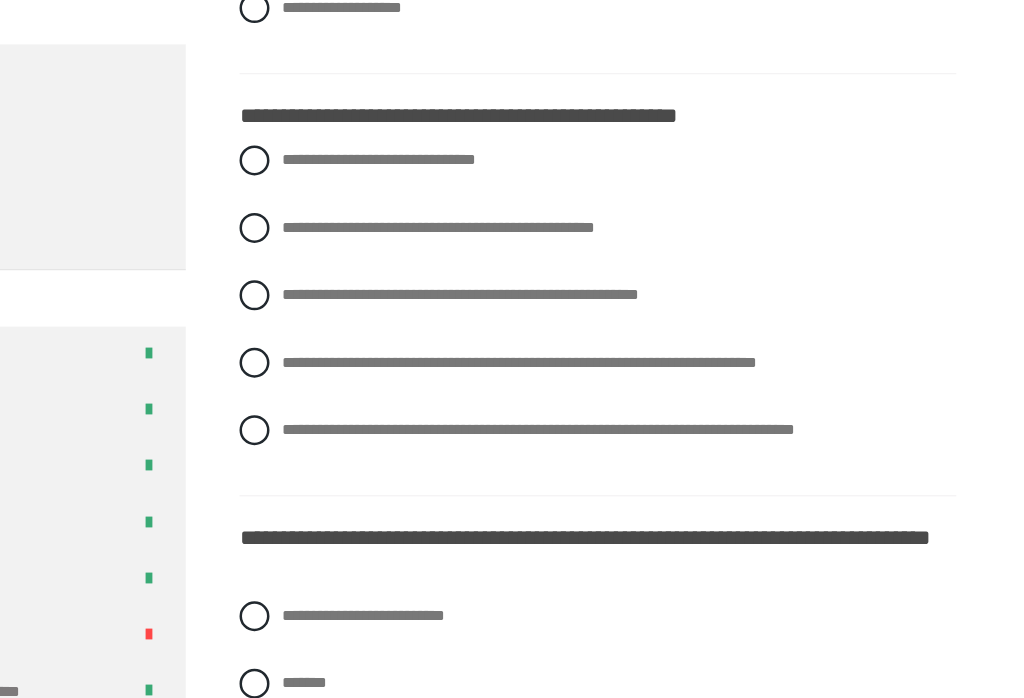 scroll, scrollTop: 1424, scrollLeft: 0, axis: vertical 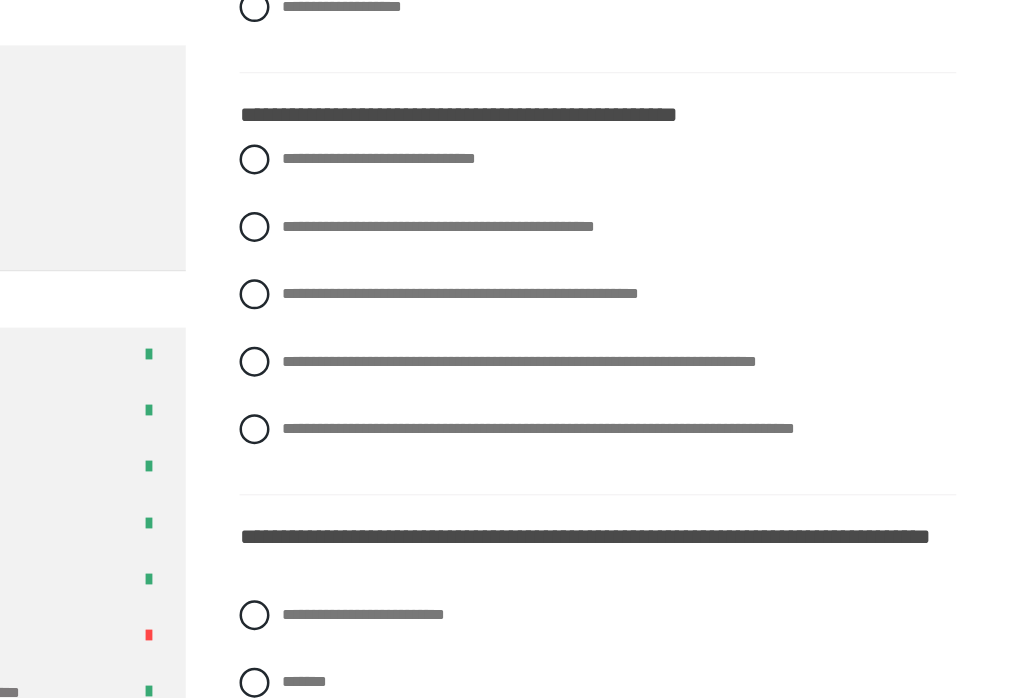 click at bounding box center [408, 350] 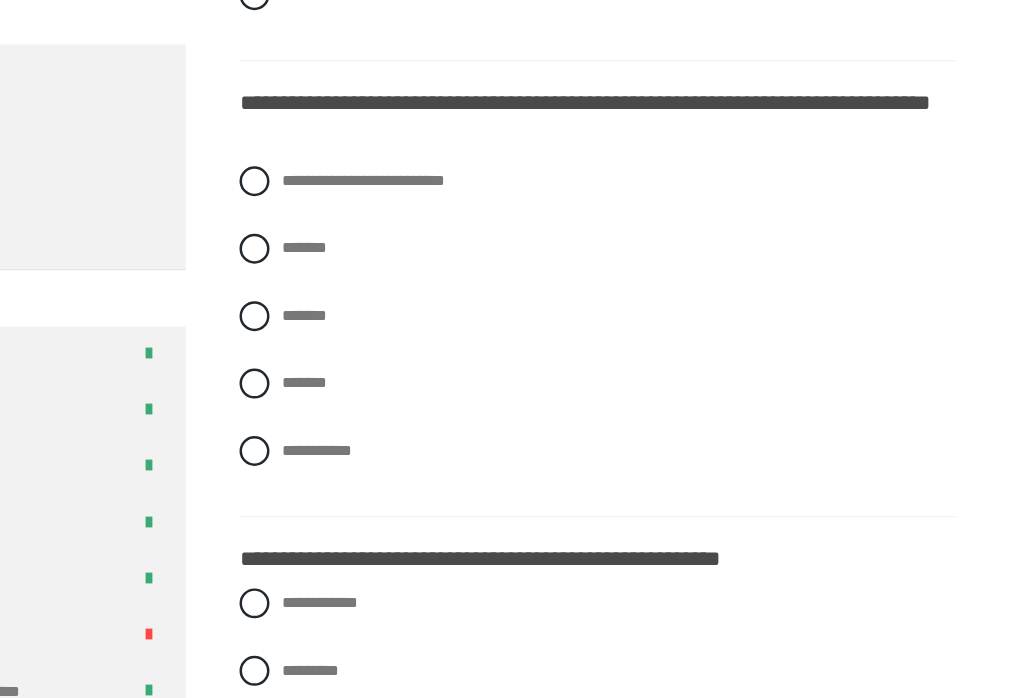 scroll, scrollTop: 1772, scrollLeft: 0, axis: vertical 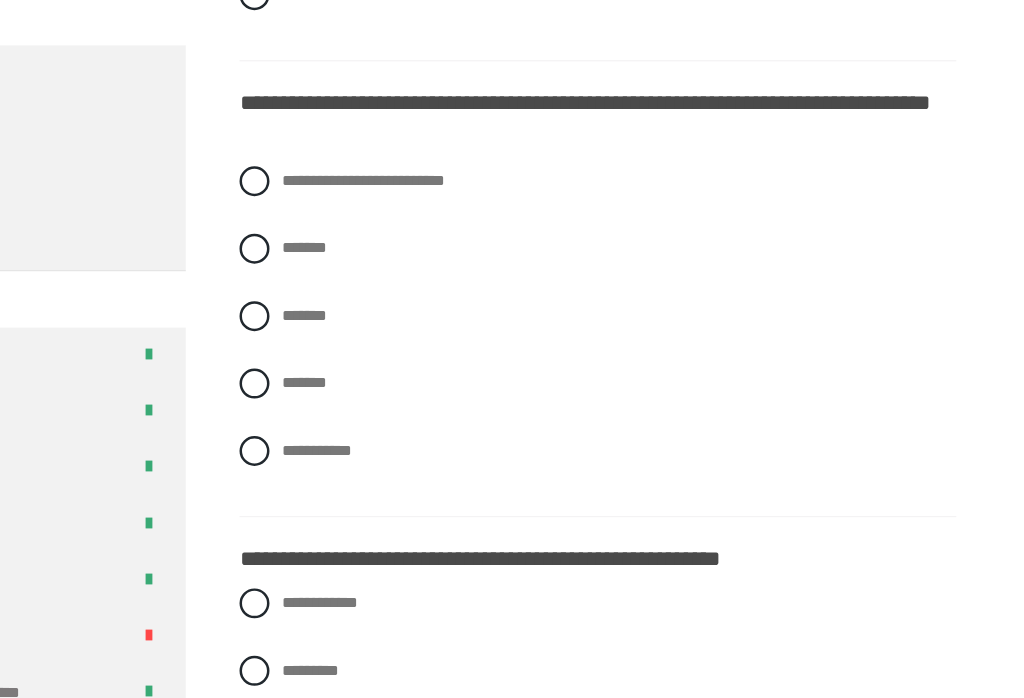 click at bounding box center (408, 475) 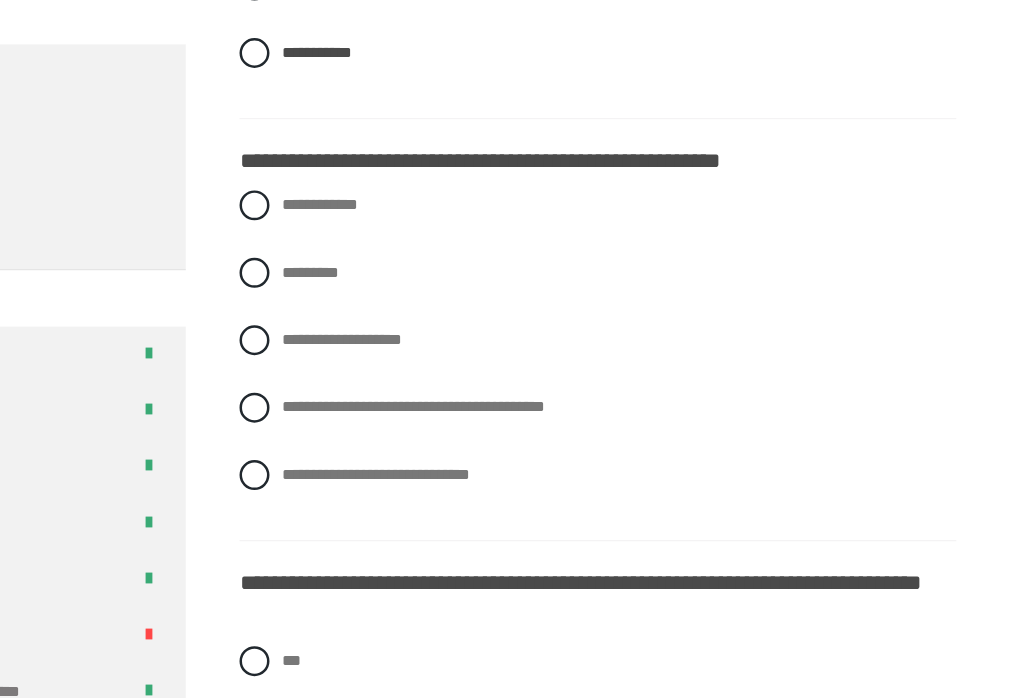 scroll, scrollTop: 2091, scrollLeft: 0, axis: vertical 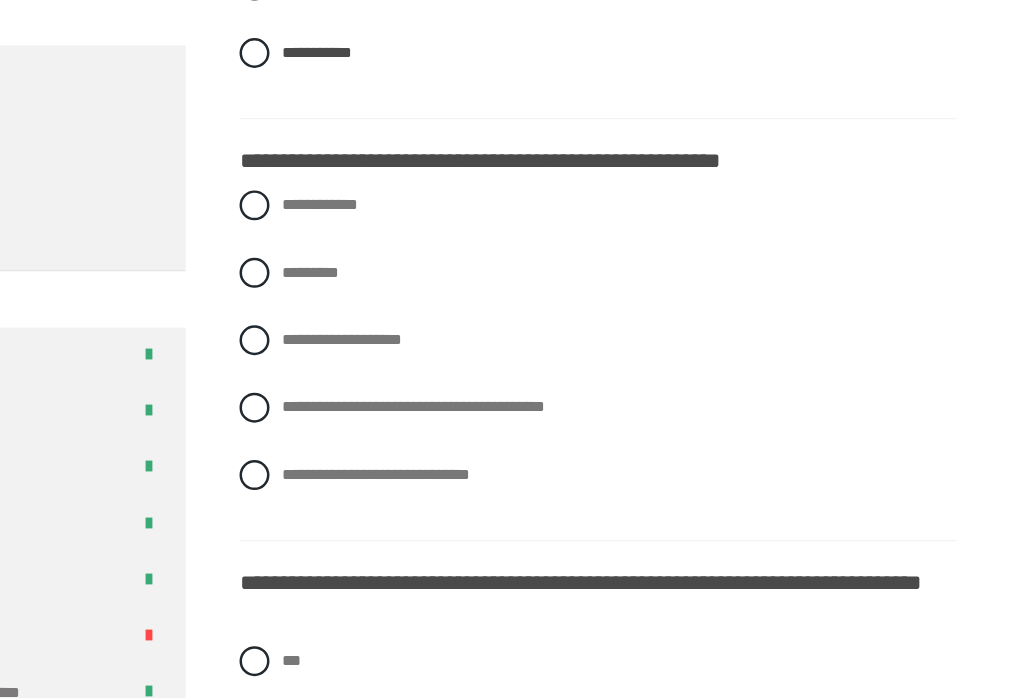 click at bounding box center (408, 278) 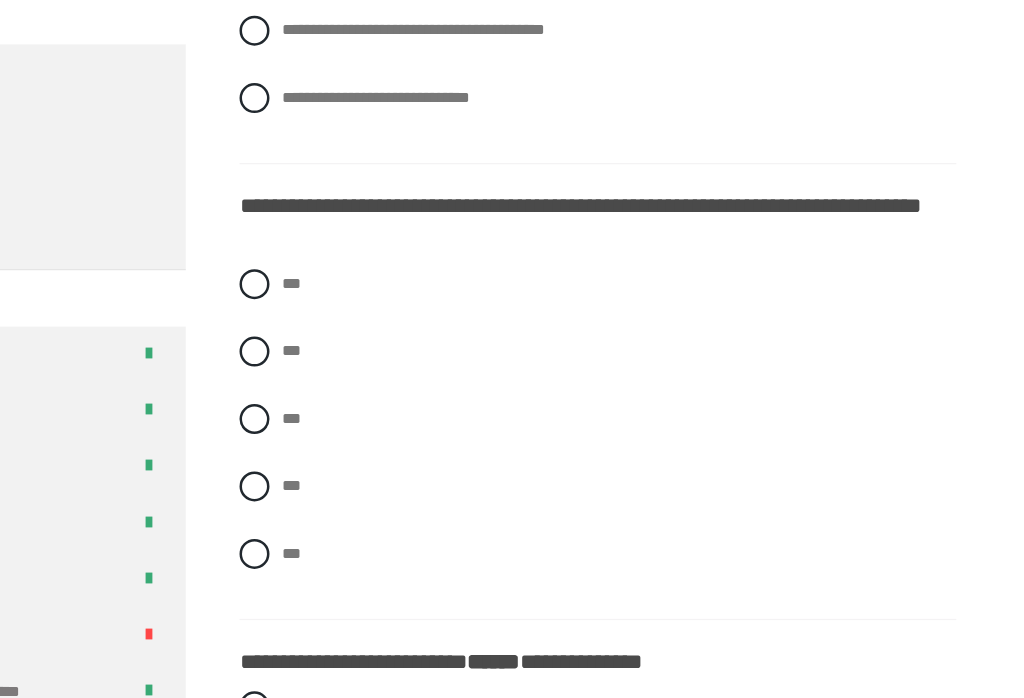 scroll, scrollTop: 2426, scrollLeft: 0, axis: vertical 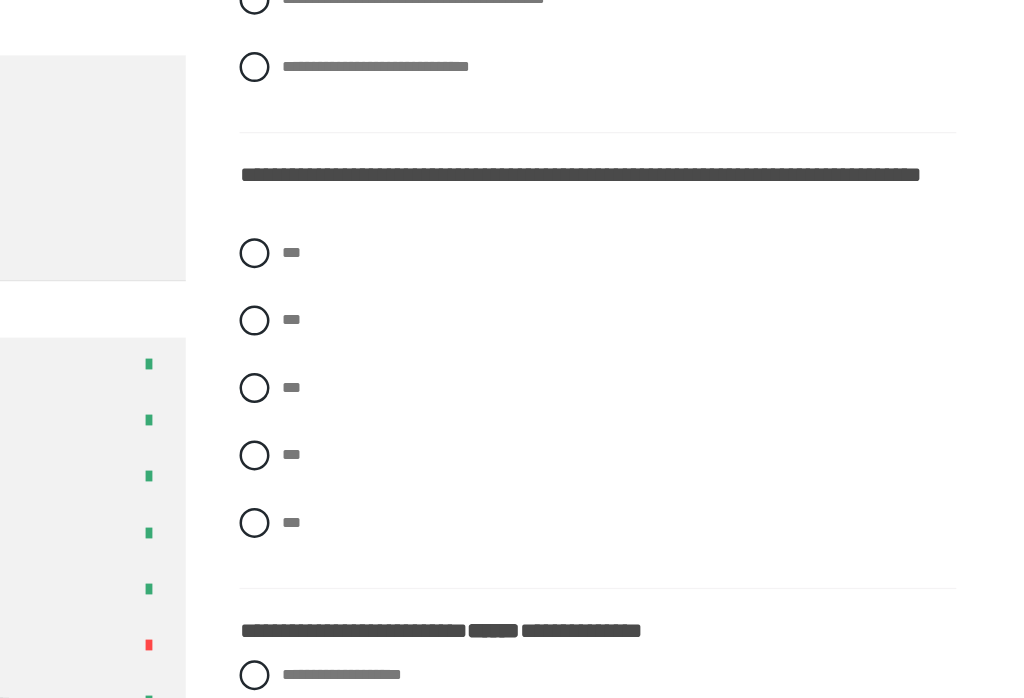 click at bounding box center (408, 524) 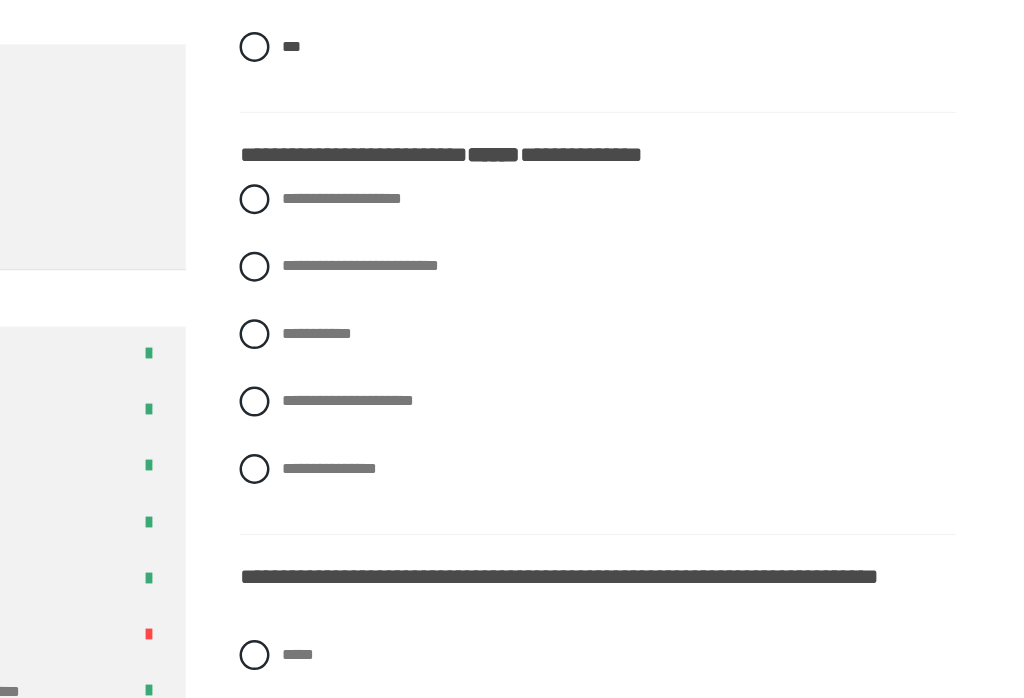 scroll, scrollTop: 2799, scrollLeft: 0, axis: vertical 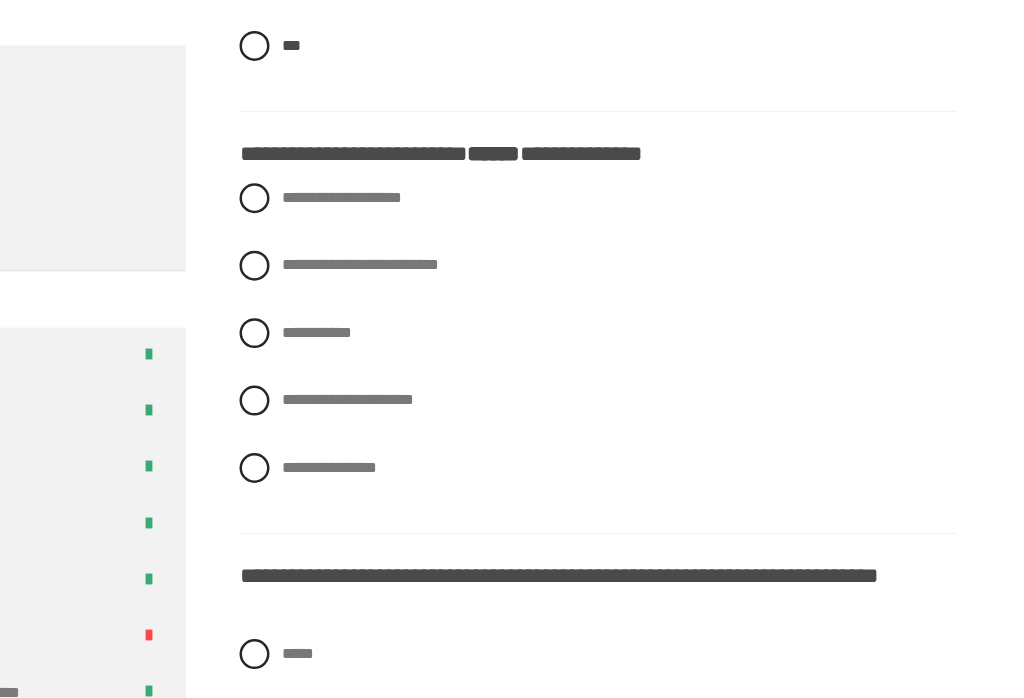 click at bounding box center [408, 381] 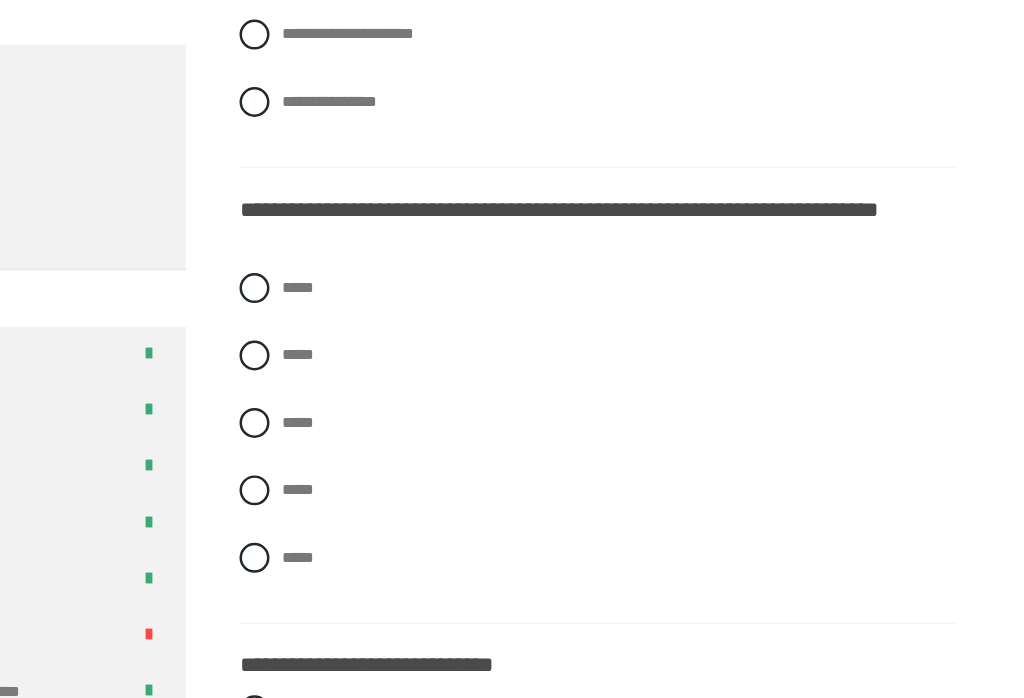 scroll, scrollTop: 3094, scrollLeft: 0, axis: vertical 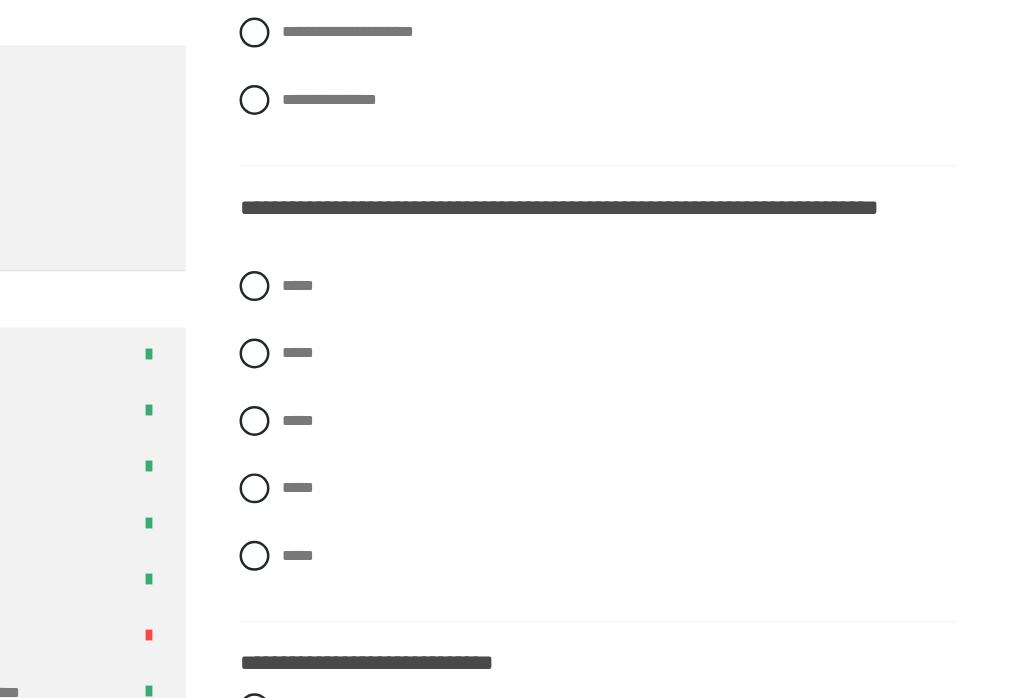 click on "*****" at bounding box center [683, 505] 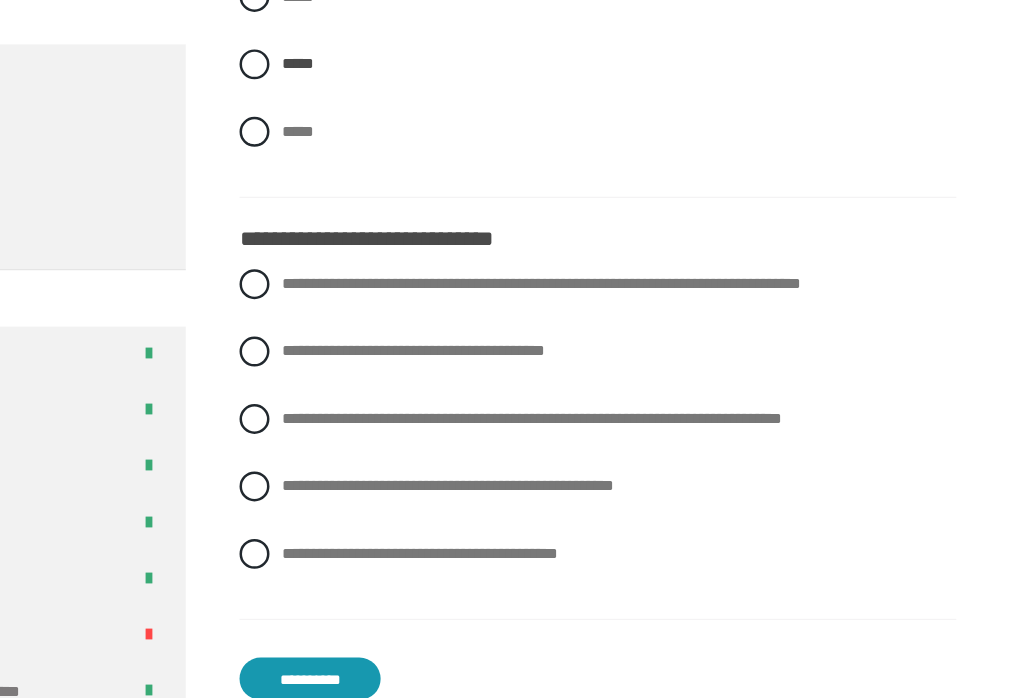 scroll, scrollTop: 3434, scrollLeft: 0, axis: vertical 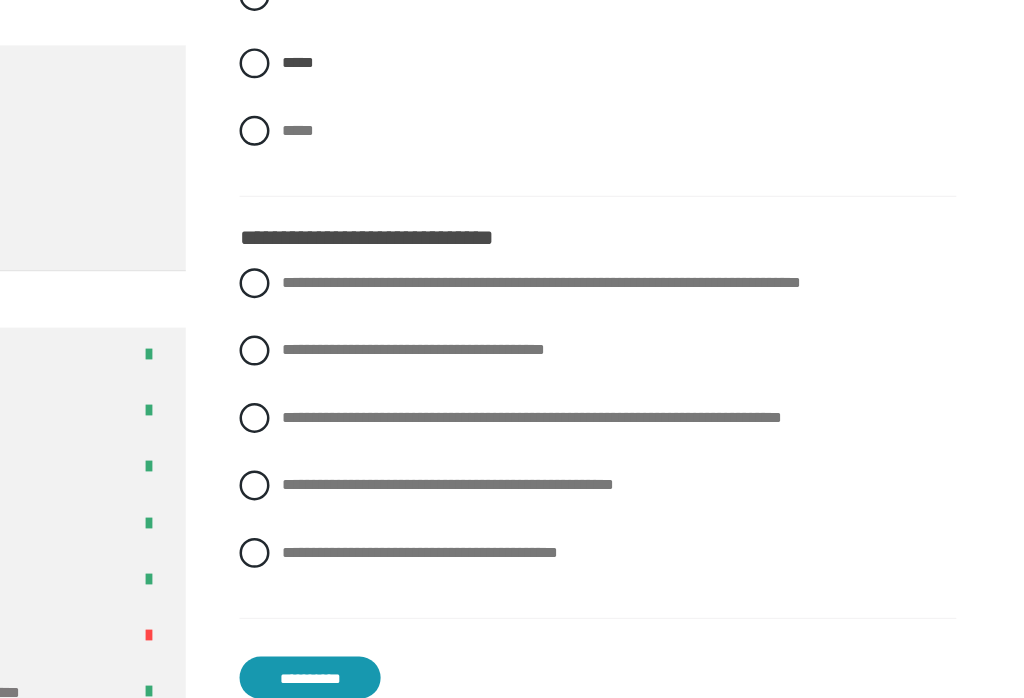 click on "**********" at bounding box center [683, 341] 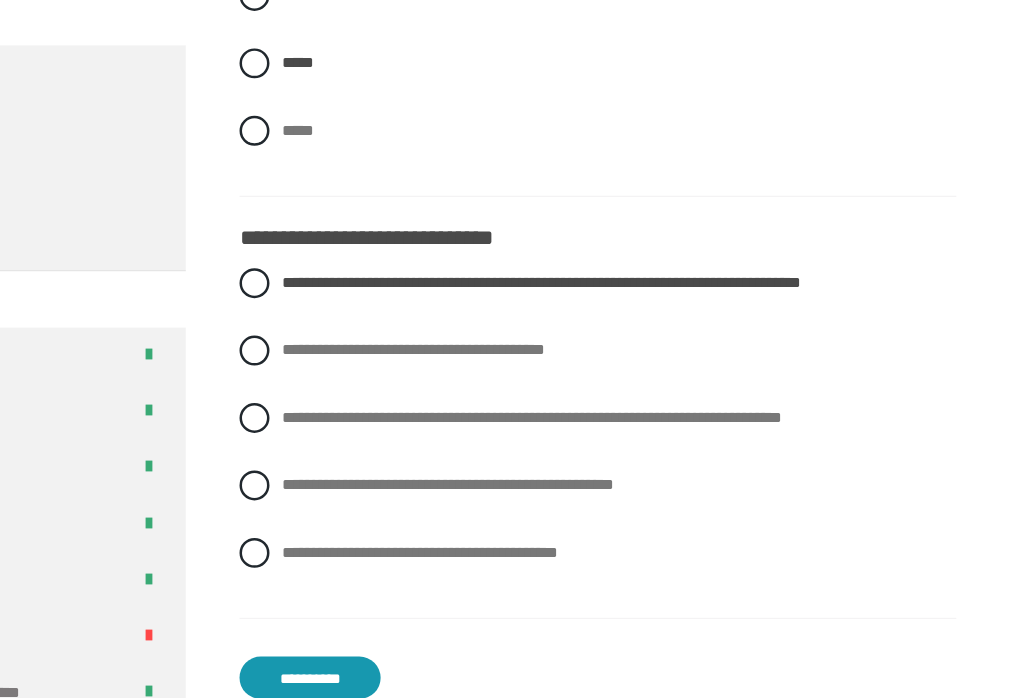scroll, scrollTop: 3435, scrollLeft: 0, axis: vertical 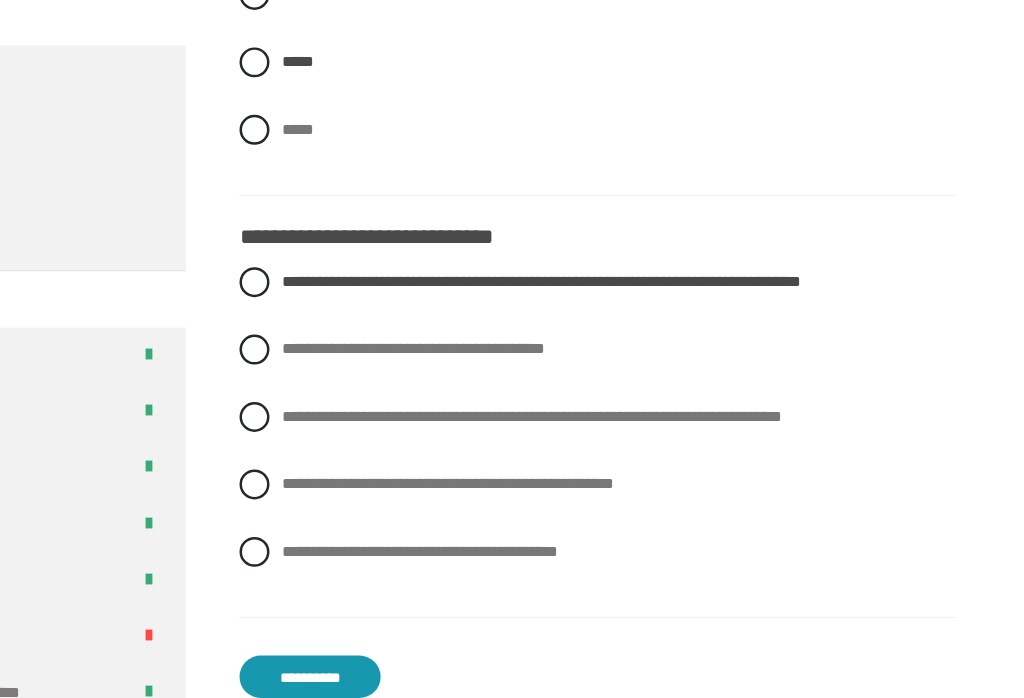 click on "**********" at bounding box center [452, 656] 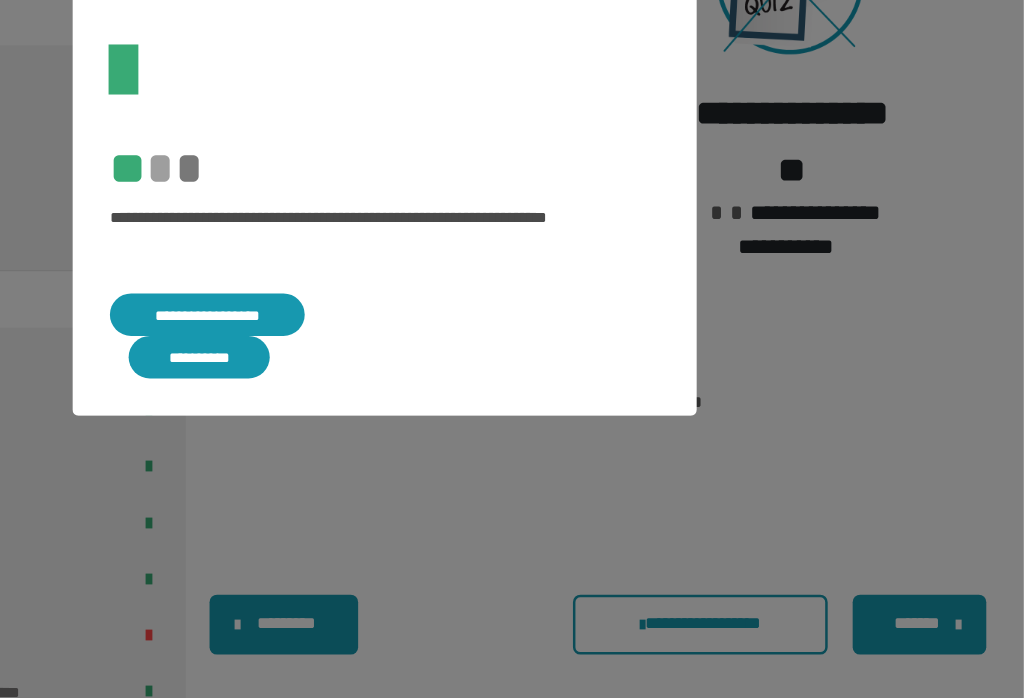 scroll, scrollTop: 628, scrollLeft: 0, axis: vertical 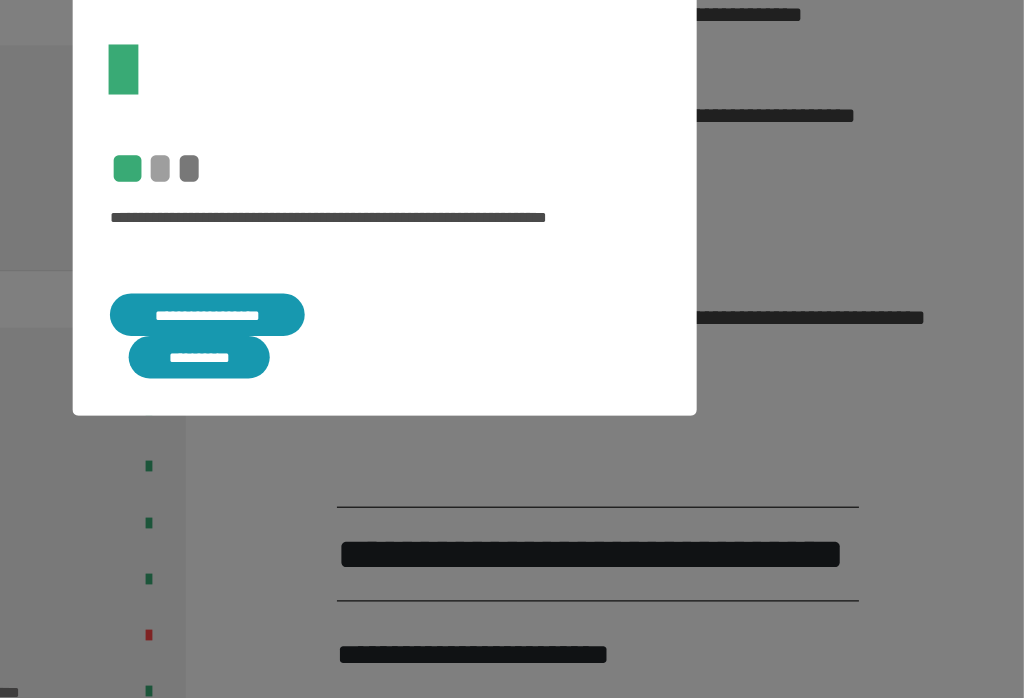 click on "**********" at bounding box center [363, 400] 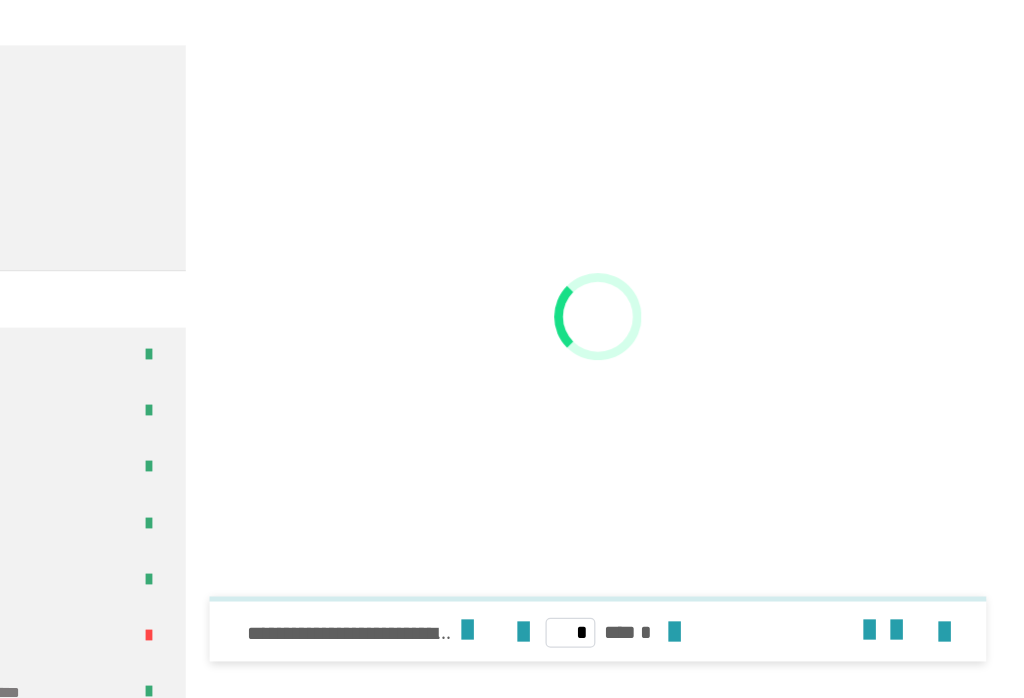 scroll, scrollTop: 837, scrollLeft: 0, axis: vertical 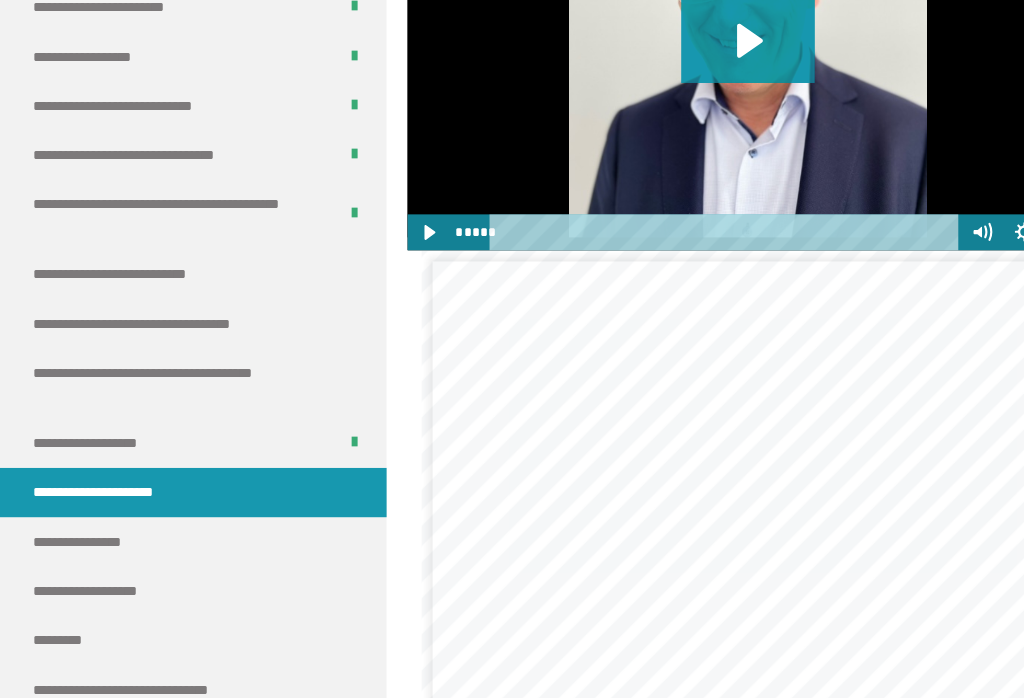 click on "**********" at bounding box center (176, 328) 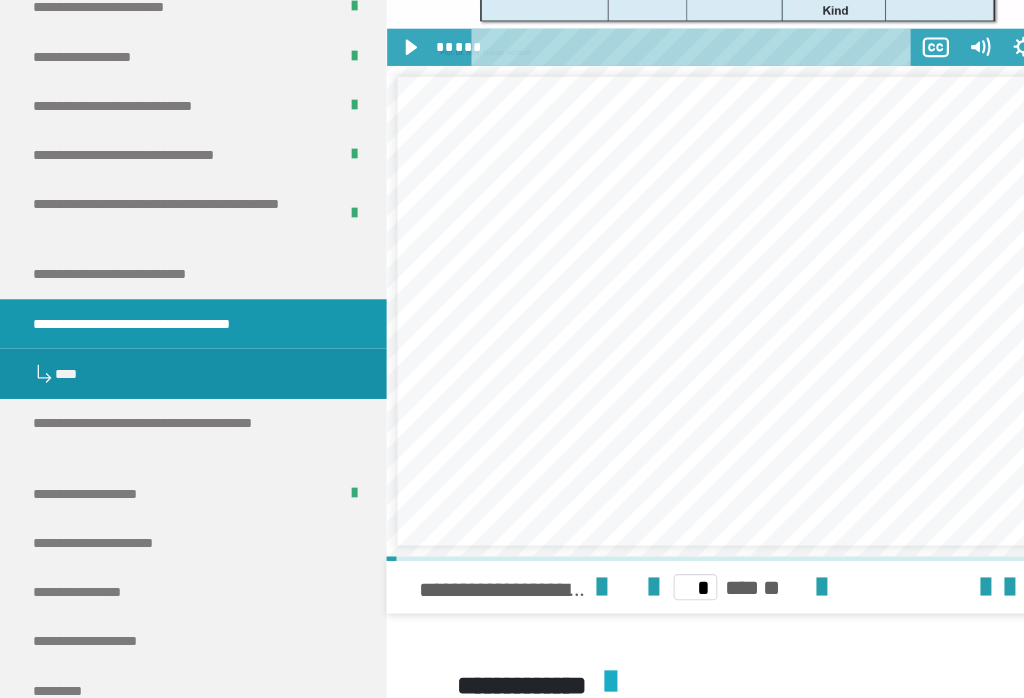 scroll, scrollTop: 2452, scrollLeft: 0, axis: vertical 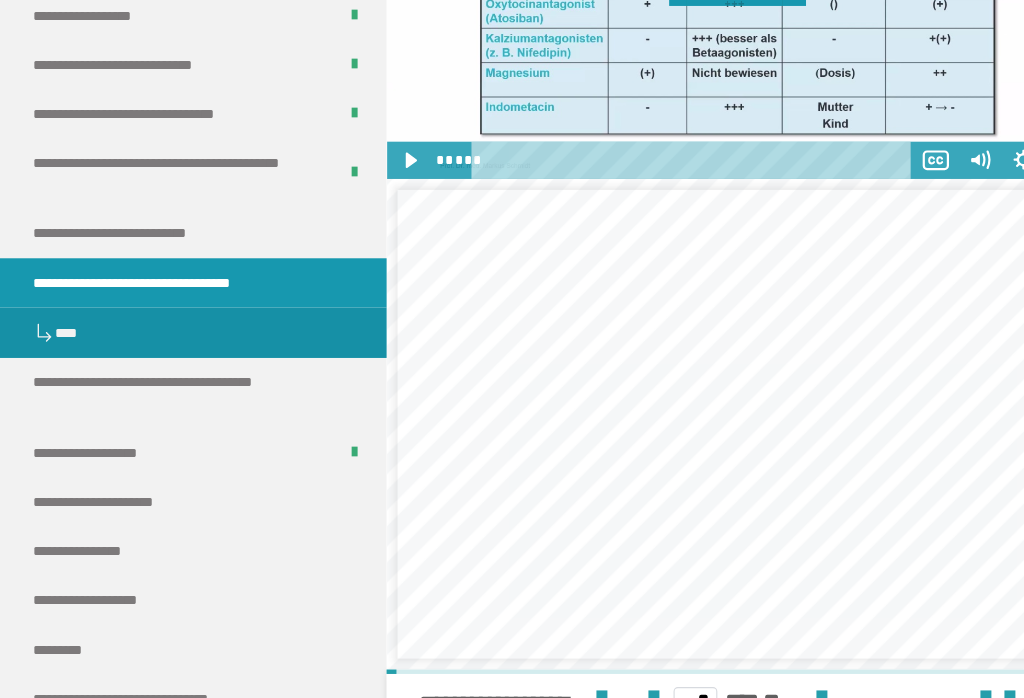 click on "**********" at bounding box center [176, 458] 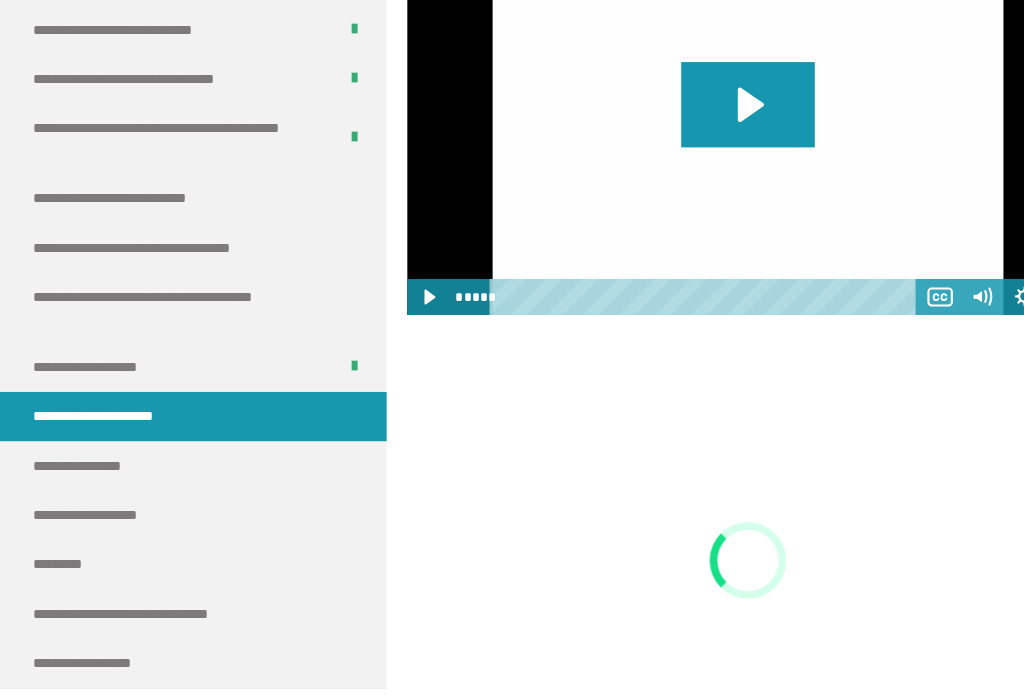 scroll, scrollTop: 2405, scrollLeft: 0, axis: vertical 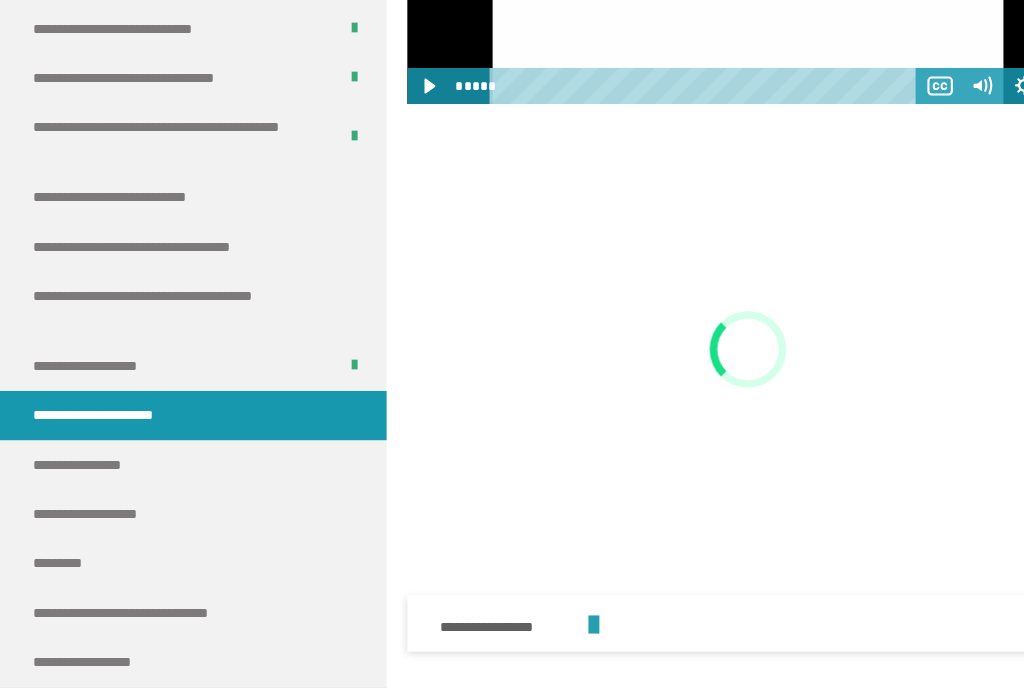 click on "**********" at bounding box center [176, 457] 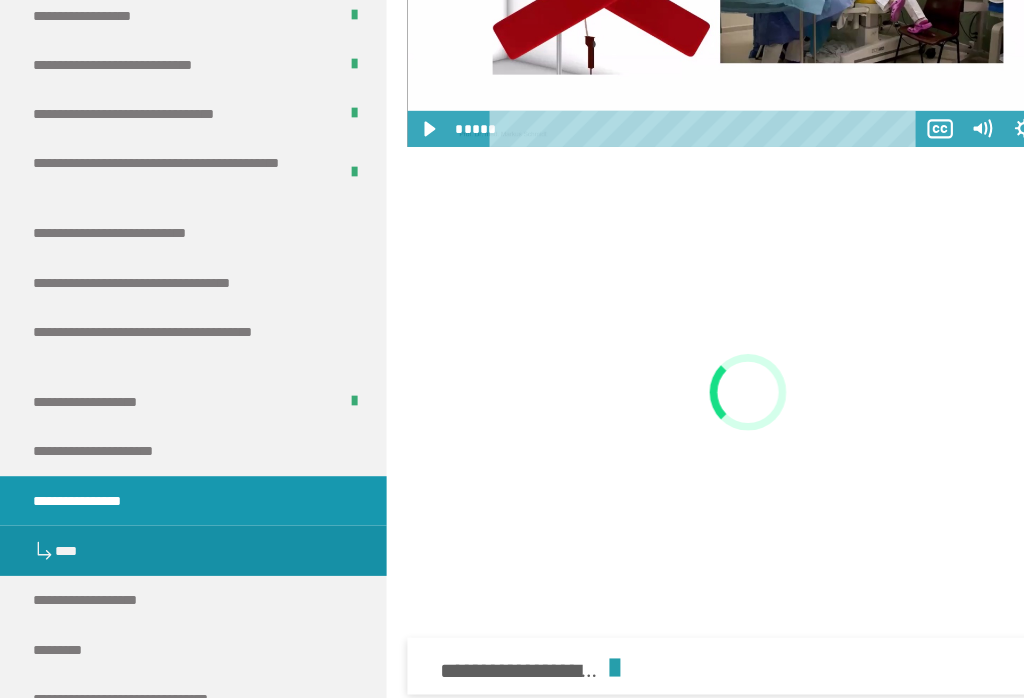 scroll, scrollTop: 2283, scrollLeft: 0, axis: vertical 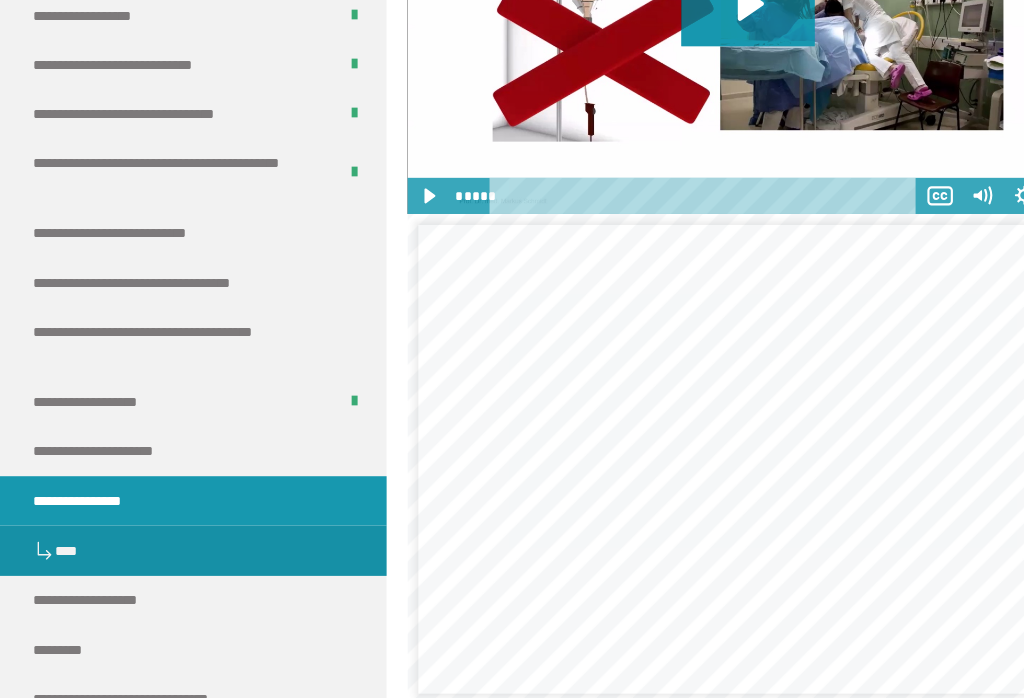 click on "**********" at bounding box center (176, 548) 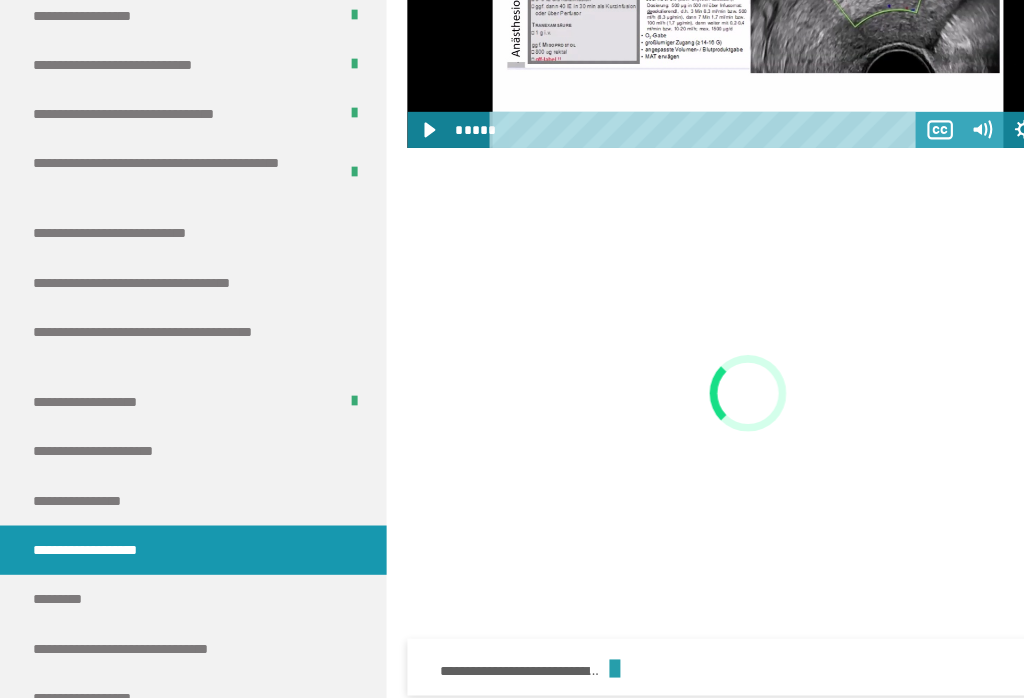 scroll, scrollTop: 2343, scrollLeft: 0, axis: vertical 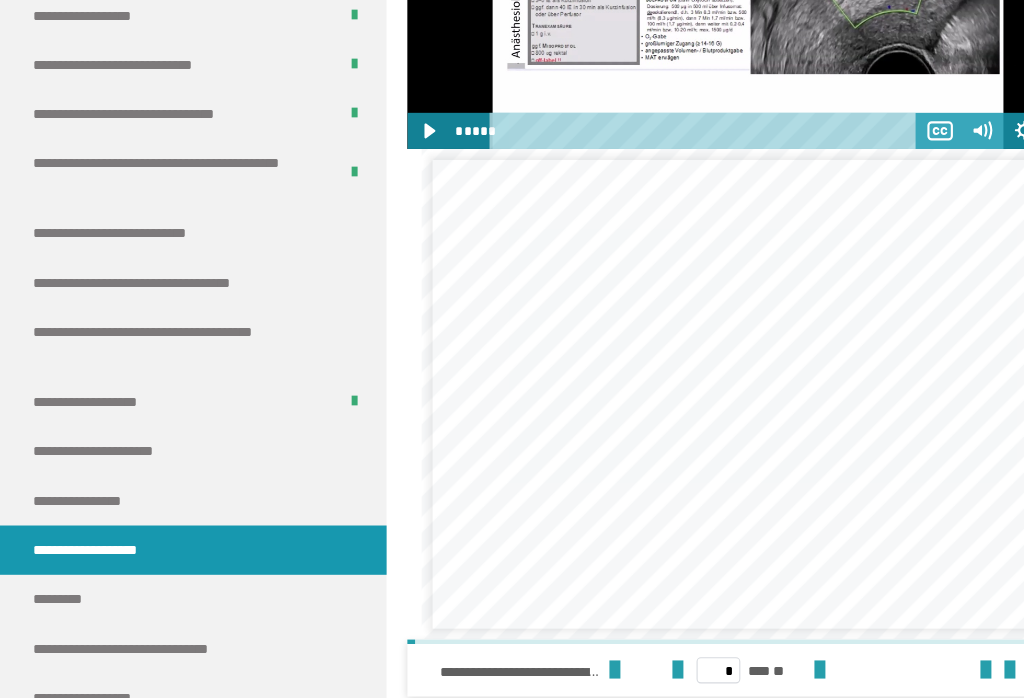 click on "*********" at bounding box center (176, 547) 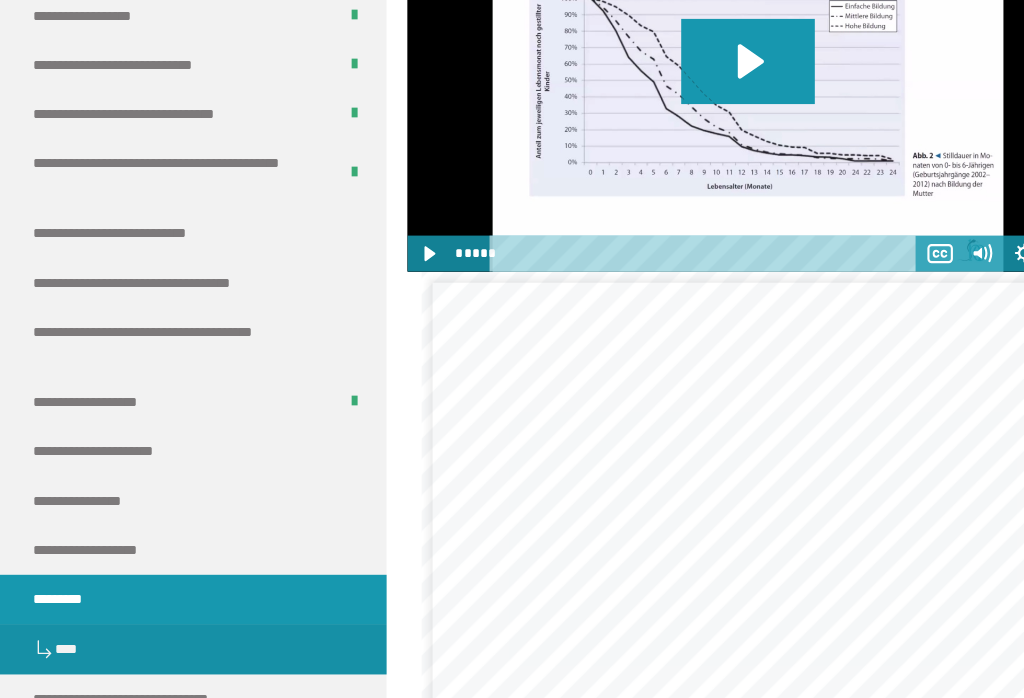 scroll, scrollTop: 2176, scrollLeft: 0, axis: vertical 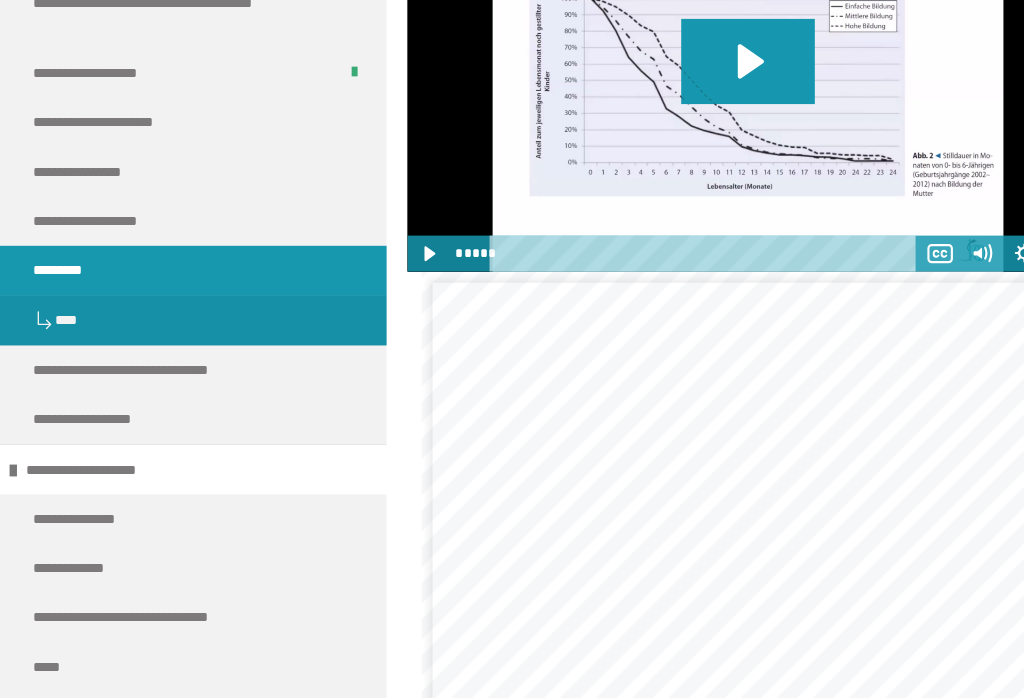 click on "**********" at bounding box center (176, 337) 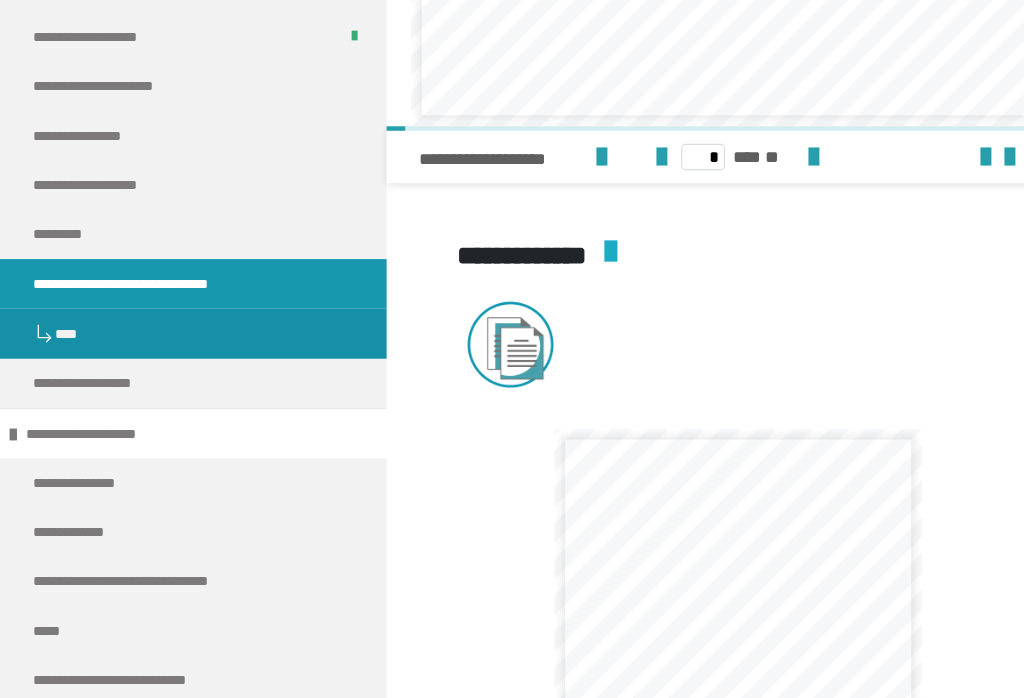 scroll, scrollTop: 3268, scrollLeft: 0, axis: vertical 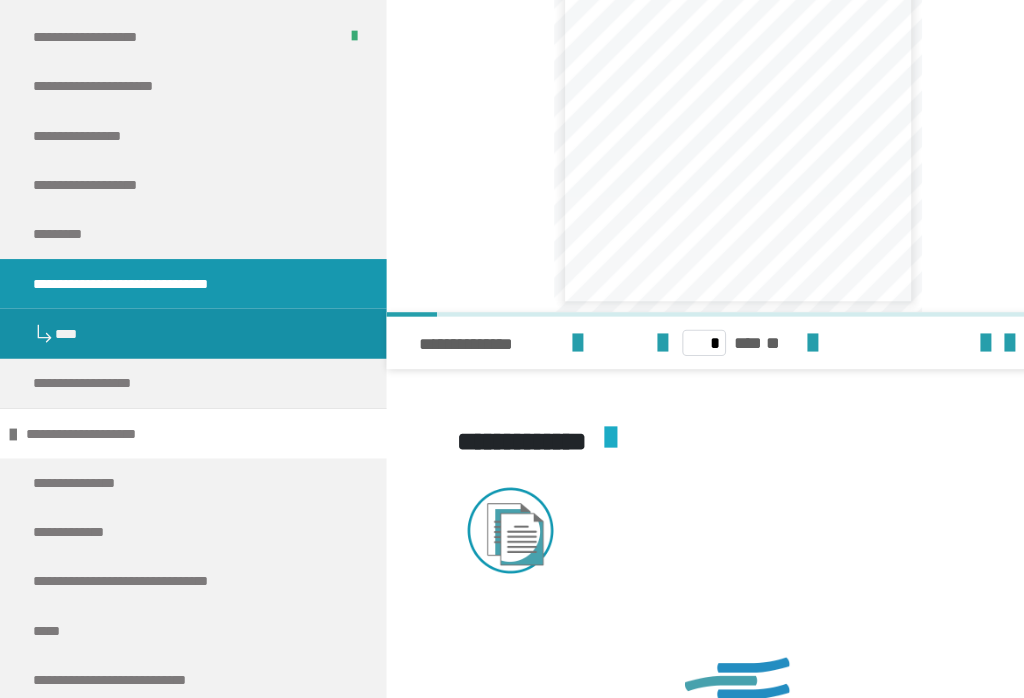 click on "**********" at bounding box center [176, 382] 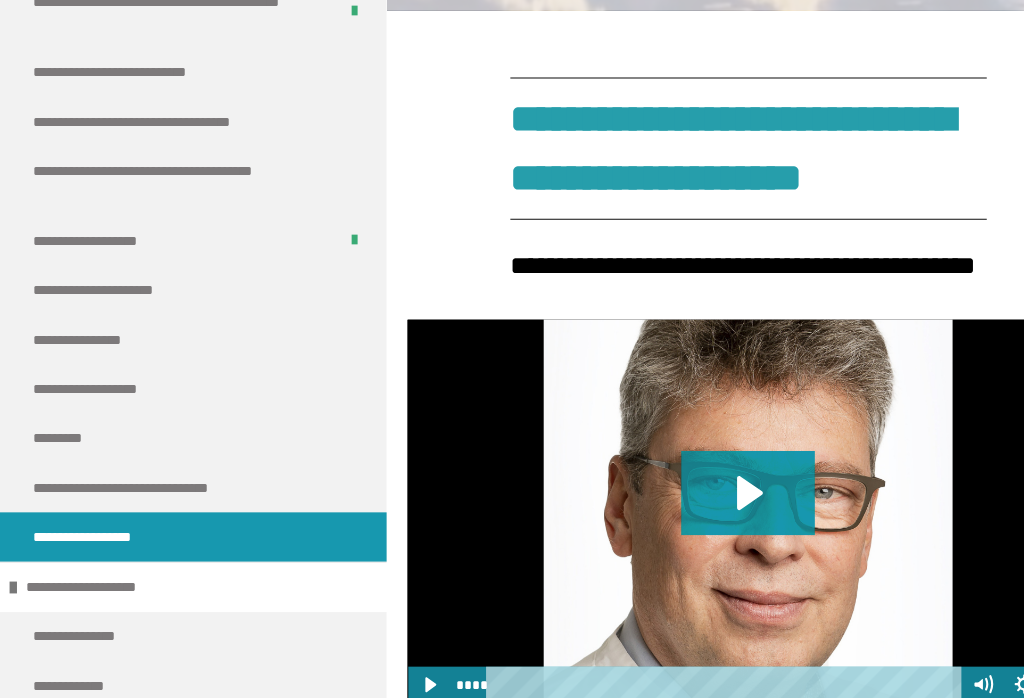 scroll, scrollTop: 879, scrollLeft: 0, axis: vertical 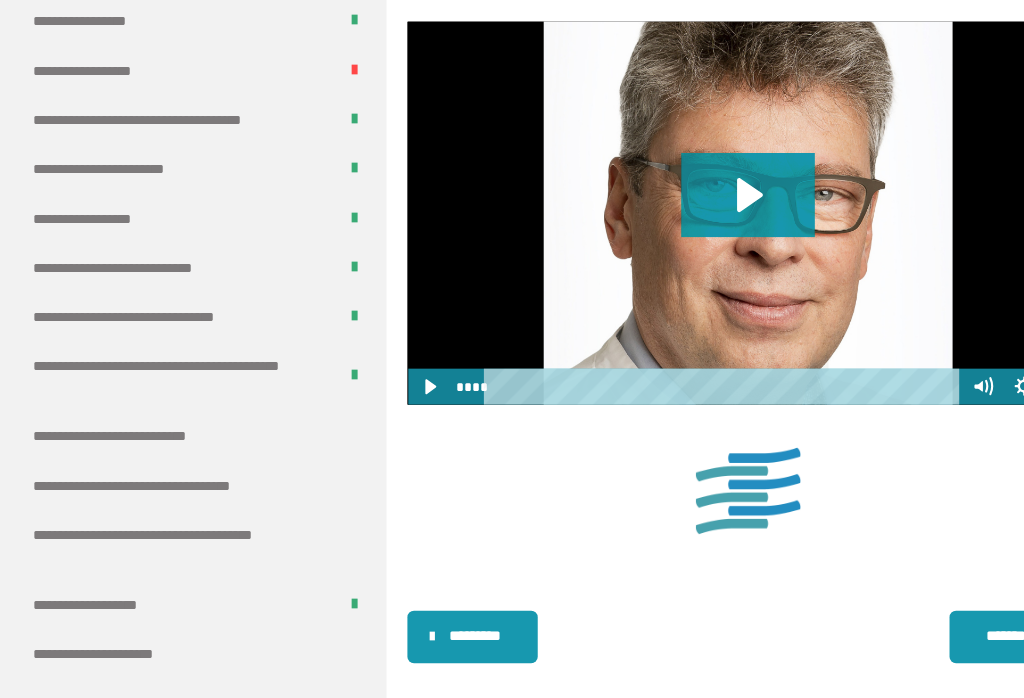 click on "**********" at bounding box center [176, 475] 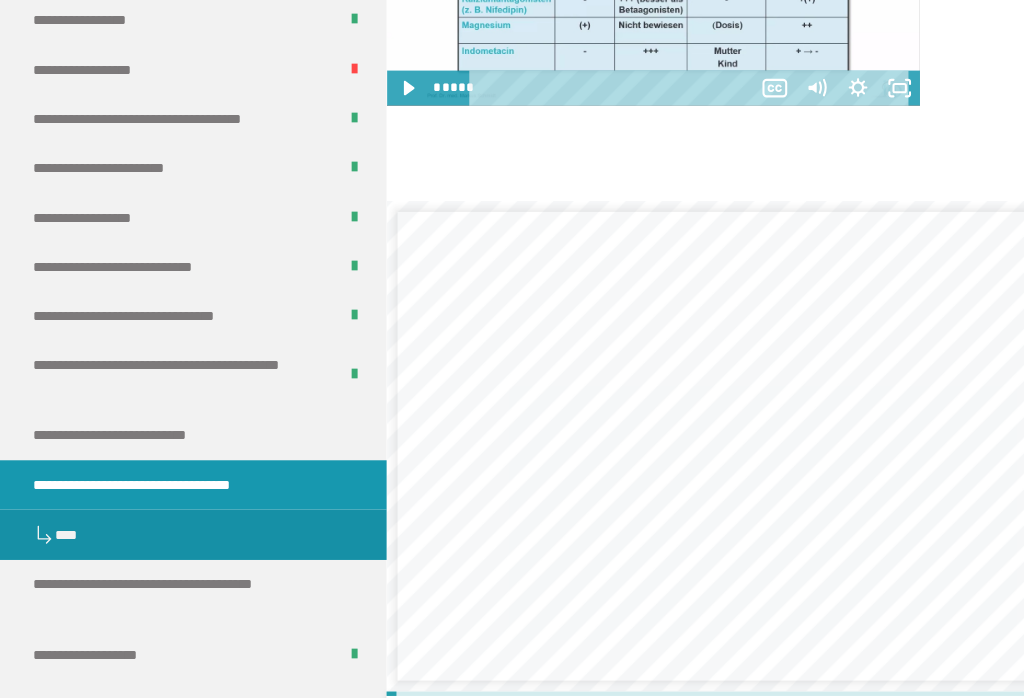 scroll, scrollTop: 2486, scrollLeft: 0, axis: vertical 